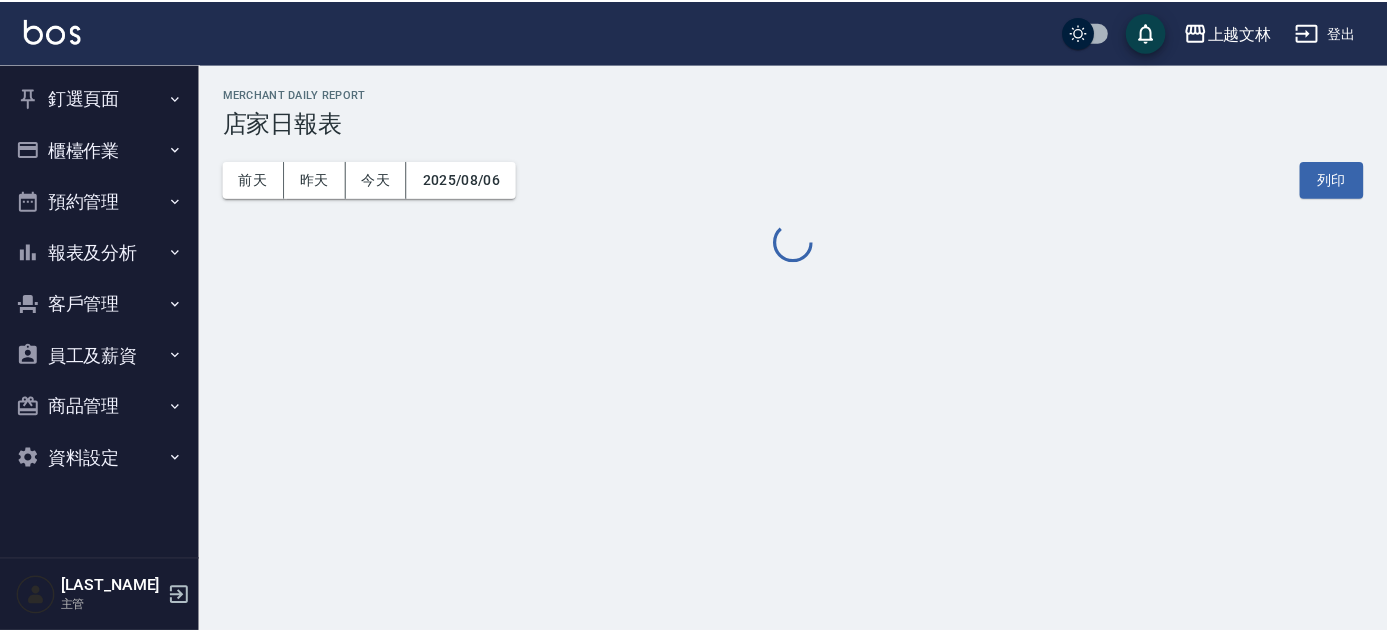 scroll, scrollTop: 0, scrollLeft: 0, axis: both 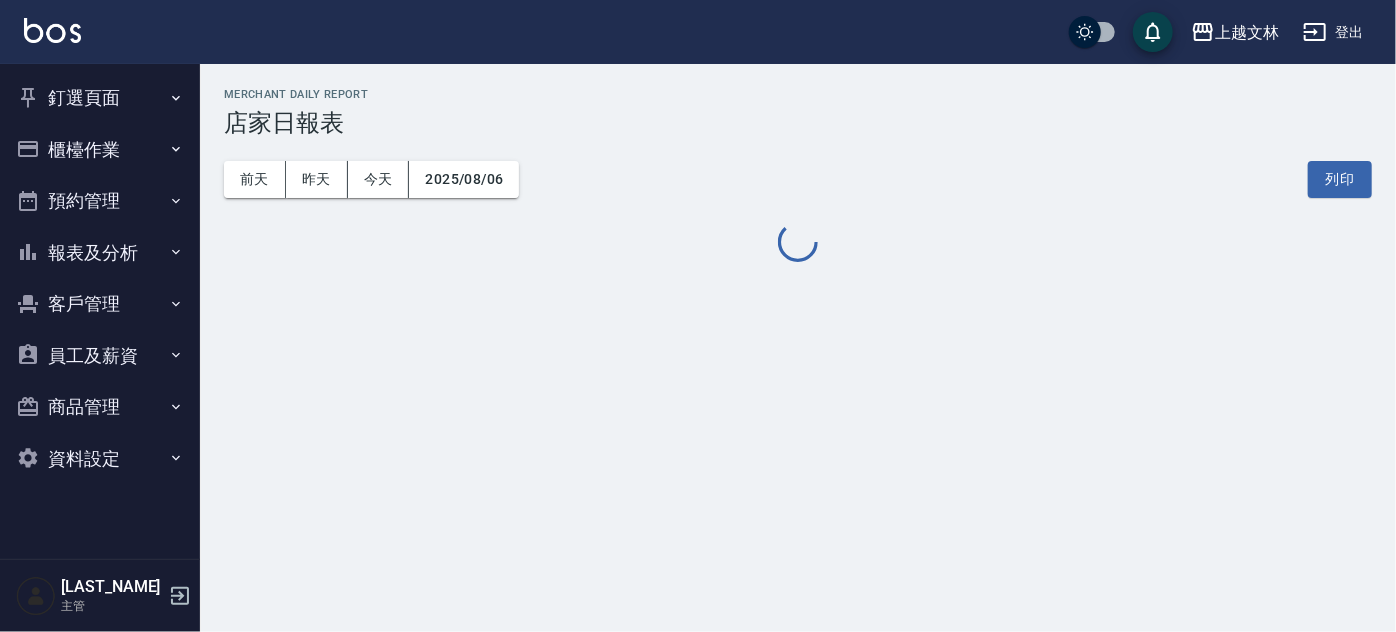 click on "櫃檯作業" at bounding box center (100, 150) 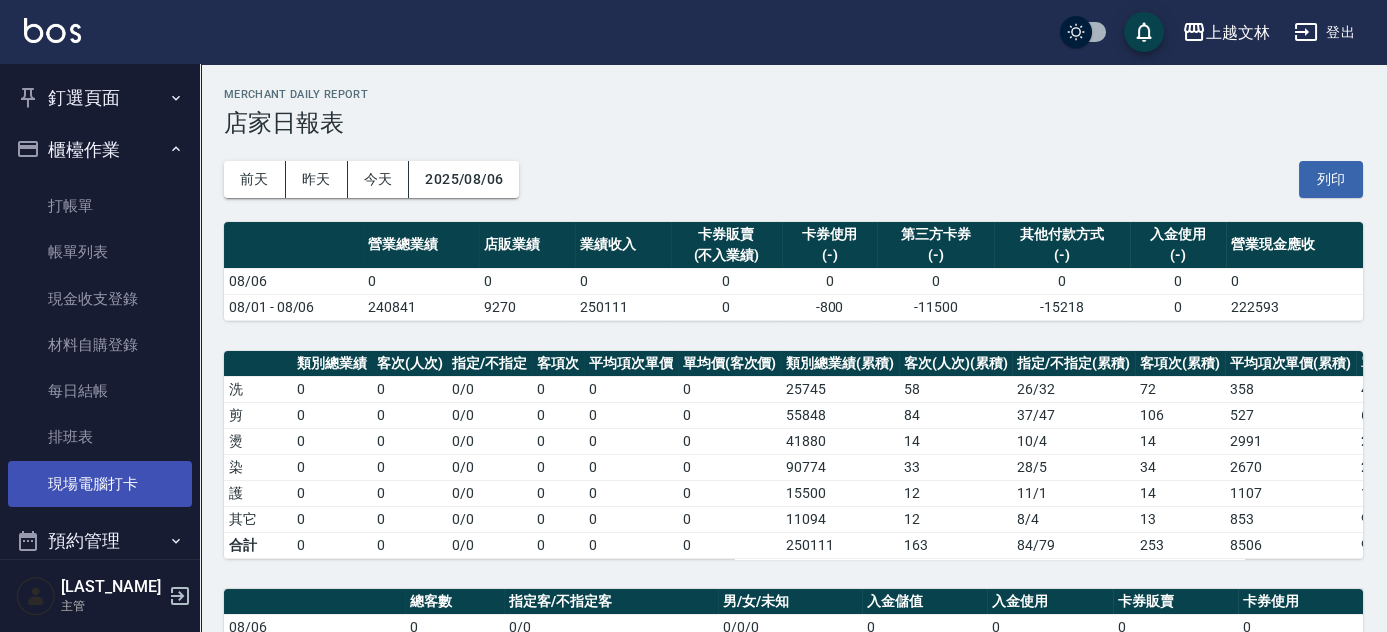 click on "現場電腦打卡" at bounding box center (100, 484) 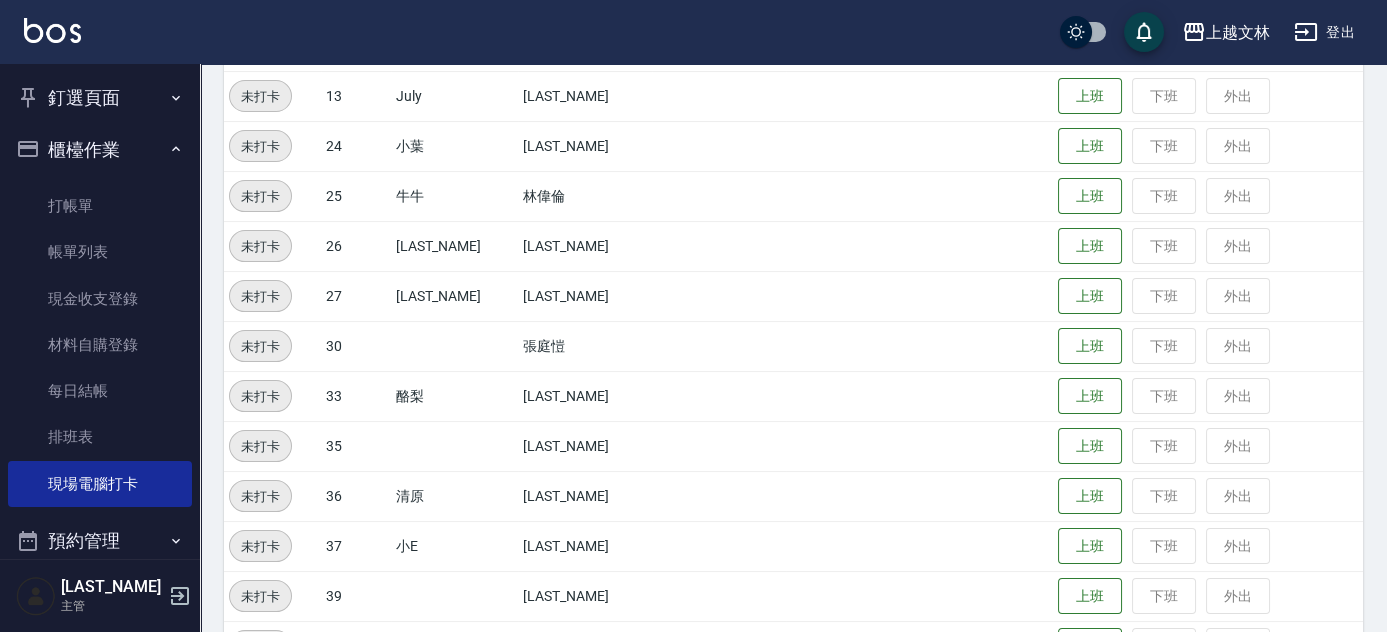 scroll, scrollTop: 727, scrollLeft: 0, axis: vertical 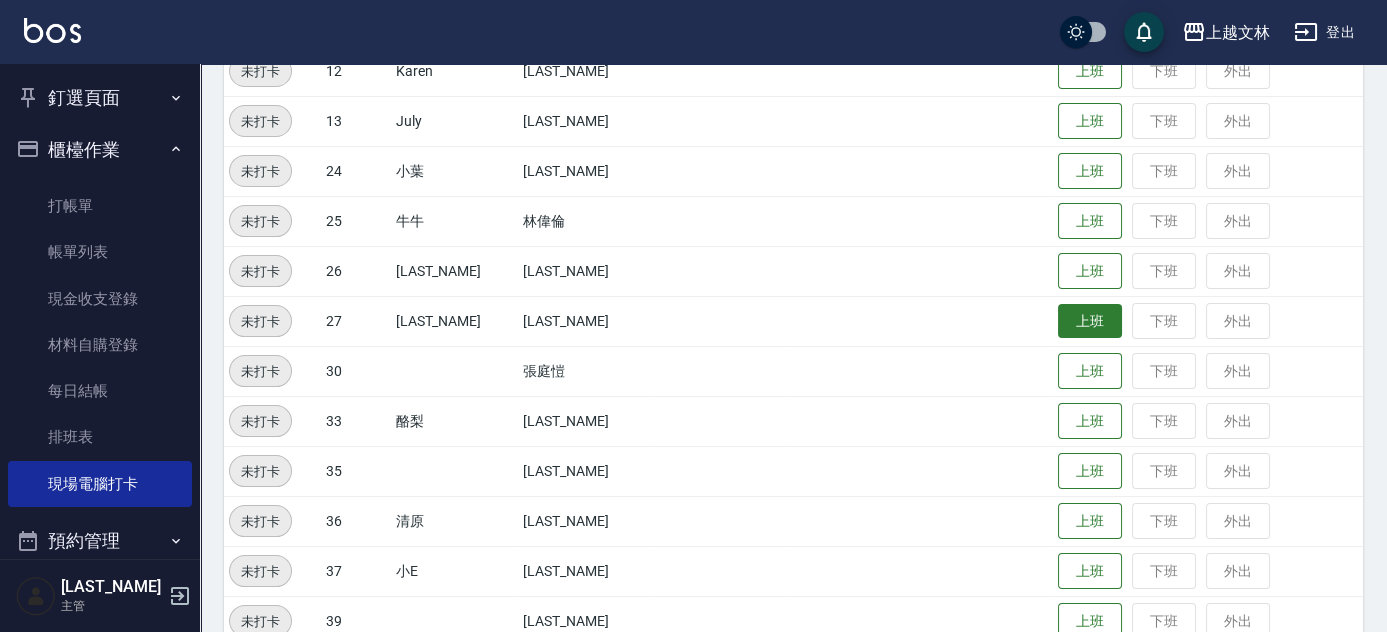 click on "上班" at bounding box center (1090, 321) 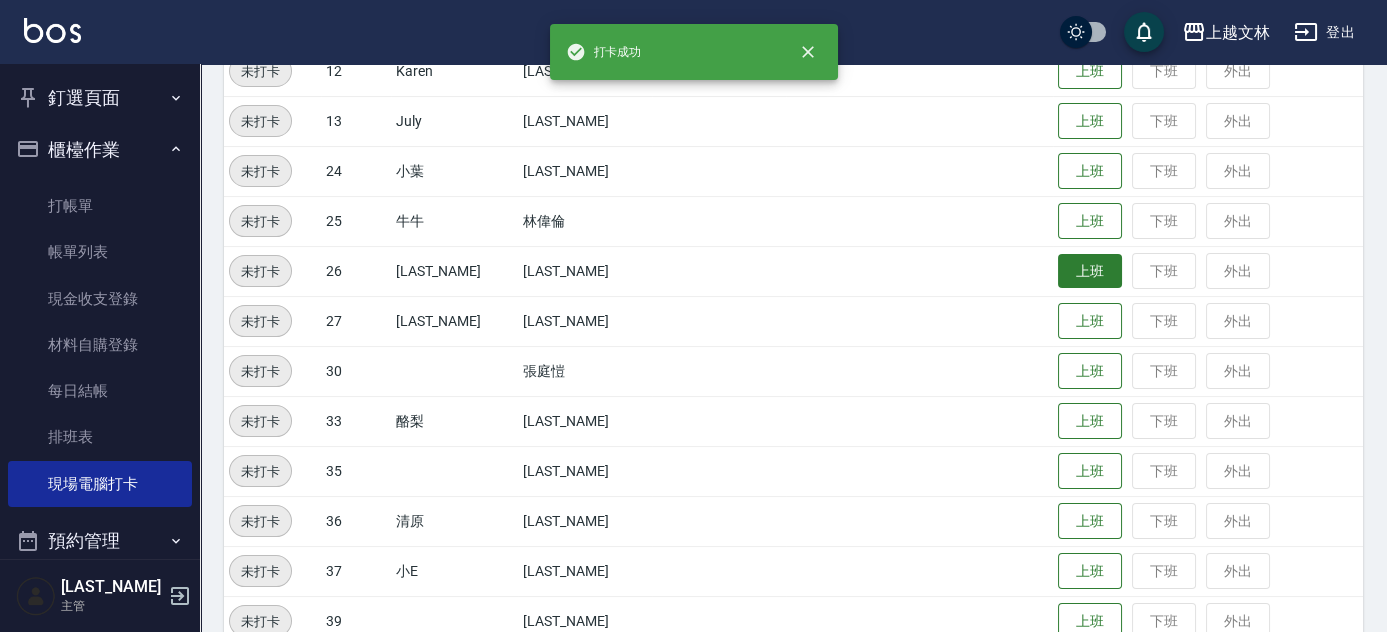 click on "上班" at bounding box center [1090, 271] 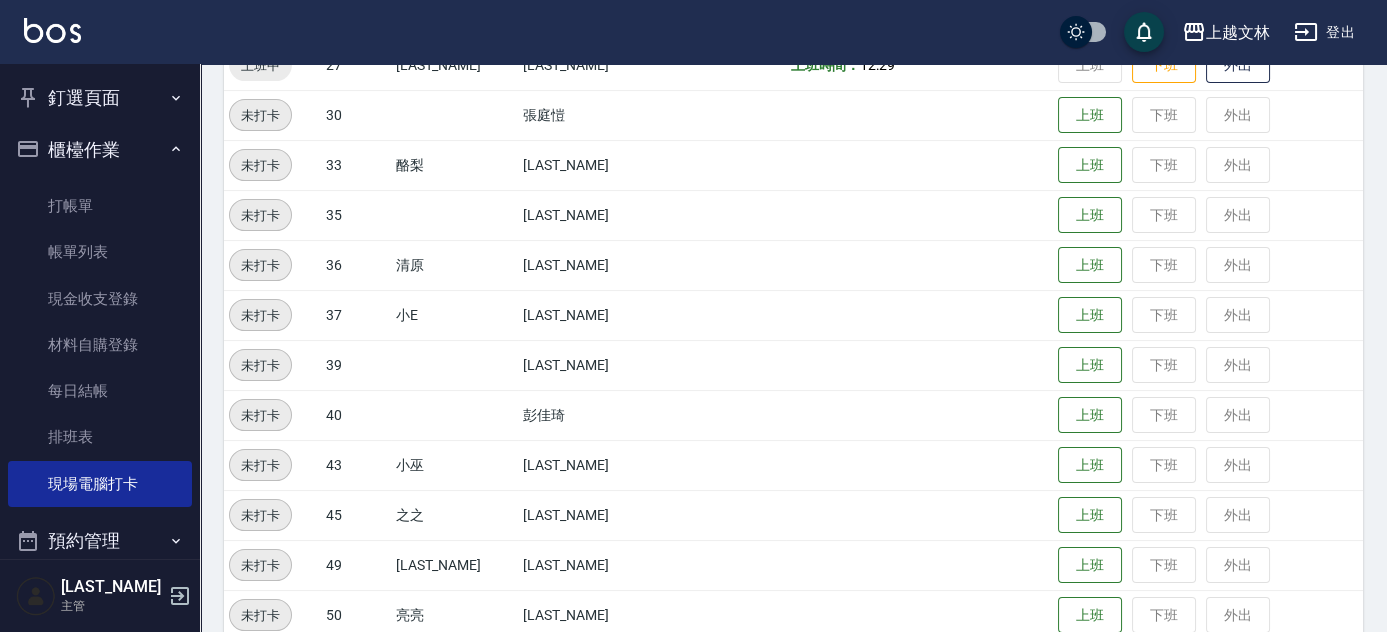 scroll, scrollTop: 1000, scrollLeft: 0, axis: vertical 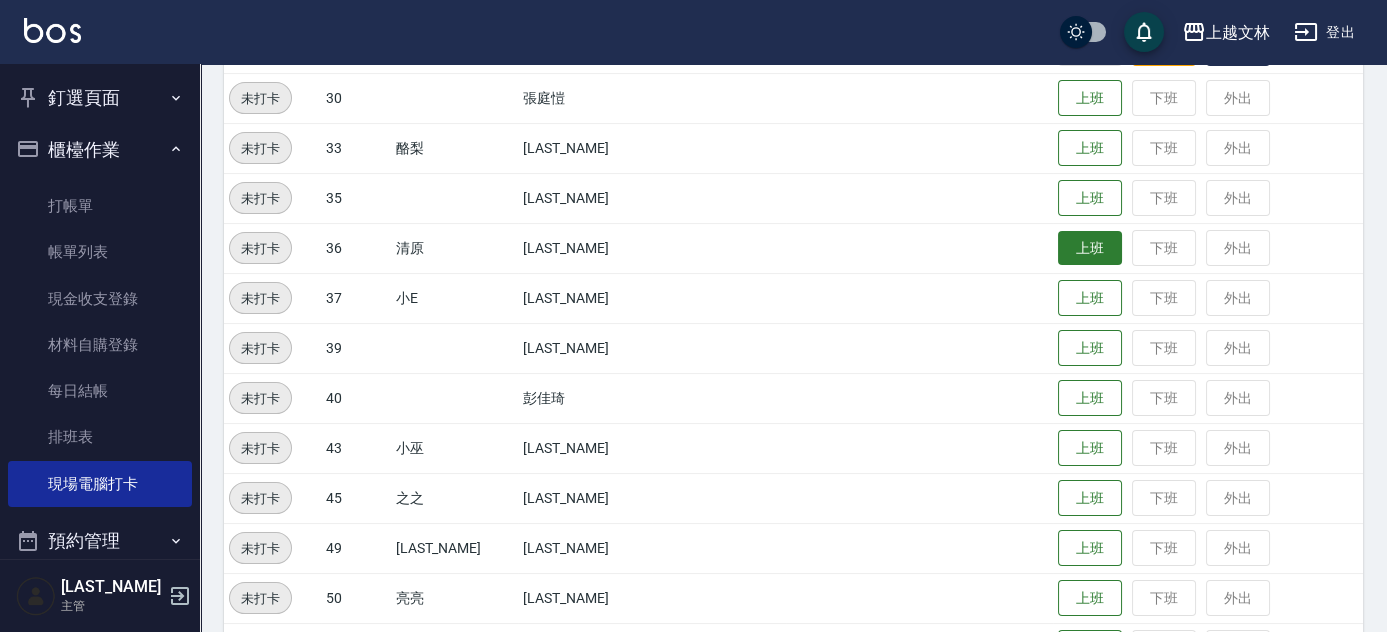 click on "上班" at bounding box center (1090, 248) 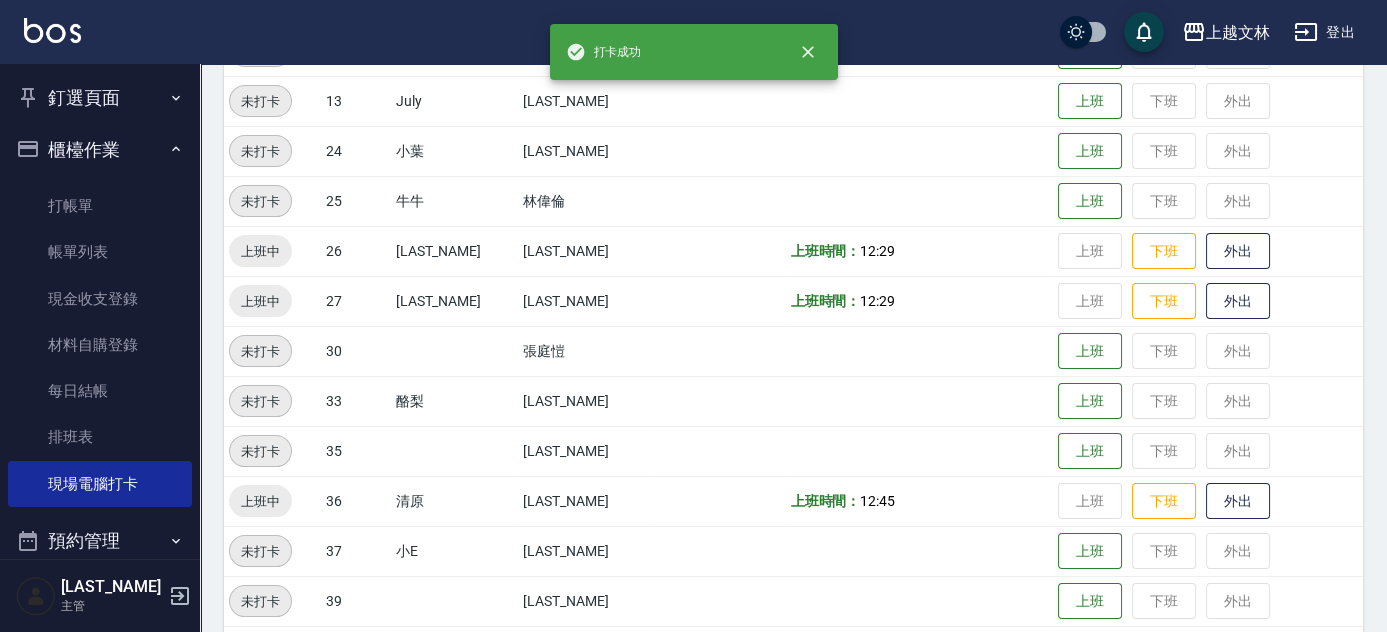 scroll, scrollTop: 727, scrollLeft: 0, axis: vertical 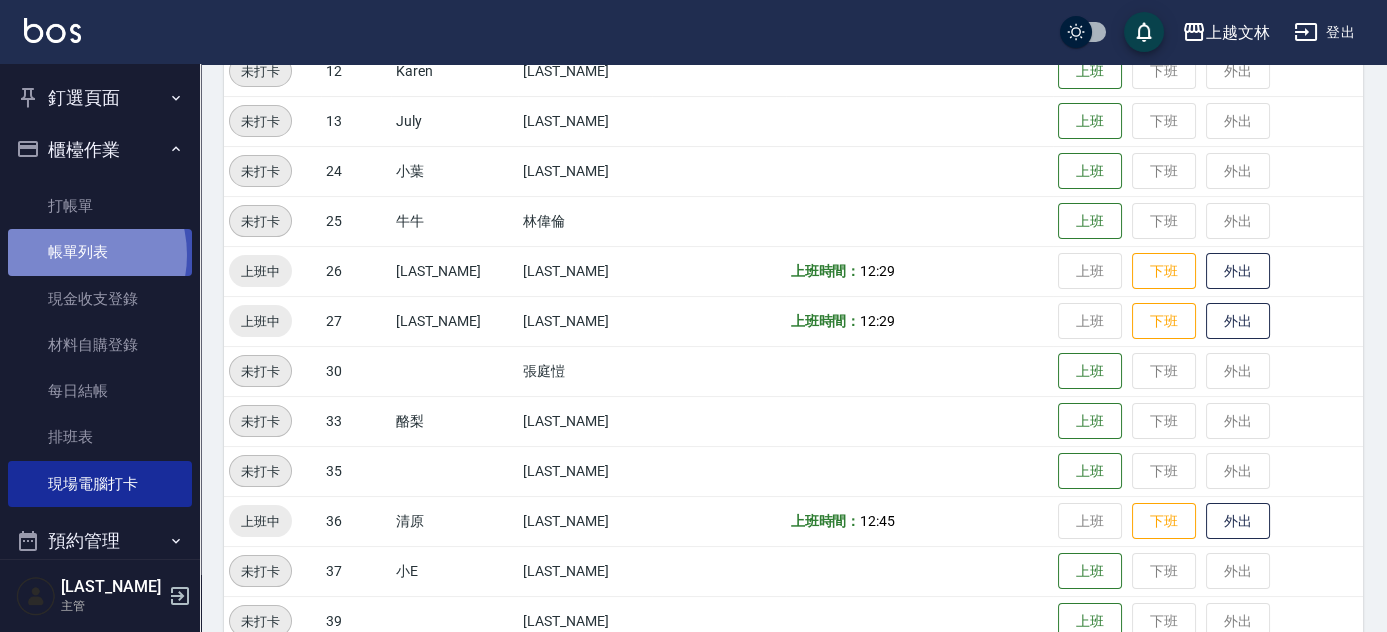 click on "帳單列表" at bounding box center [100, 252] 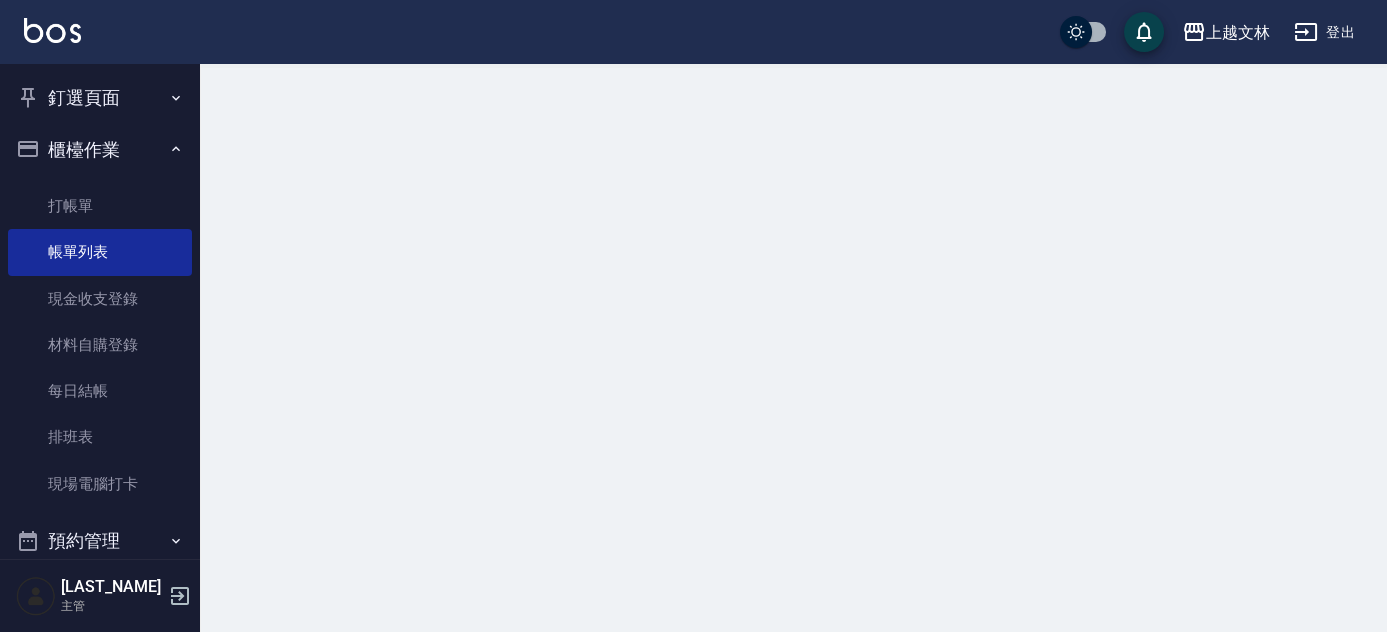 scroll, scrollTop: 0, scrollLeft: 0, axis: both 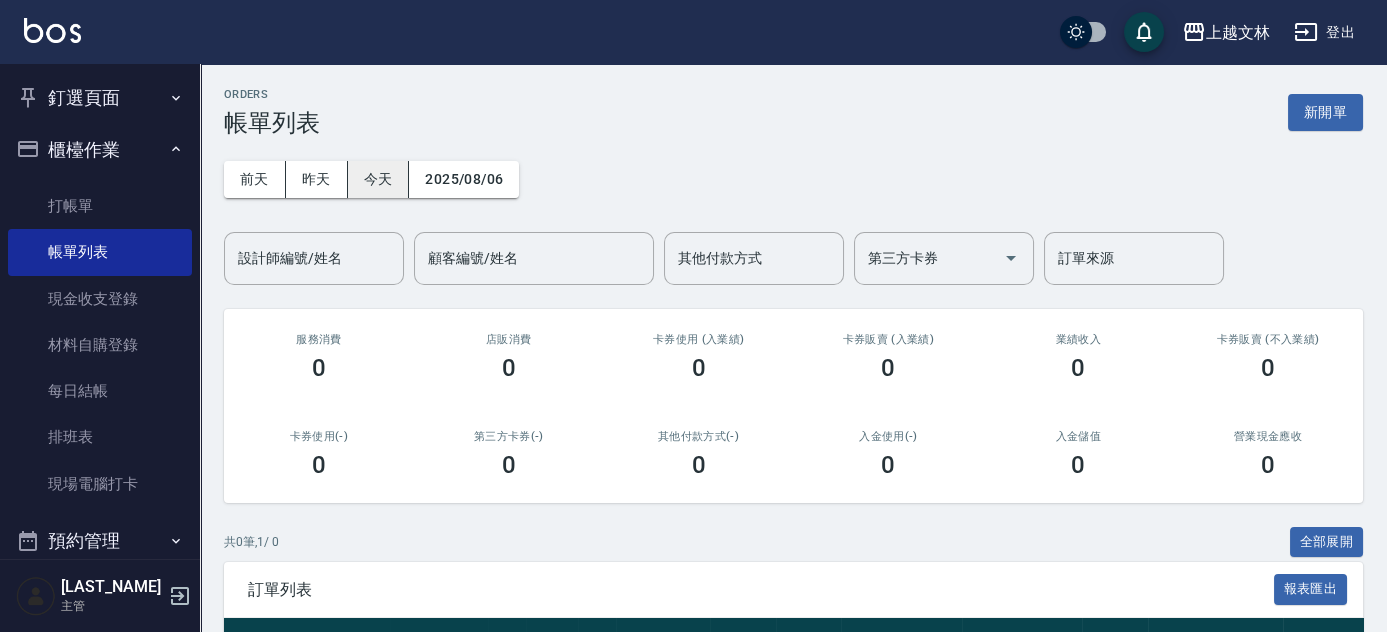 drag, startPoint x: 304, startPoint y: 175, endPoint x: 398, endPoint y: 189, distance: 95.036835 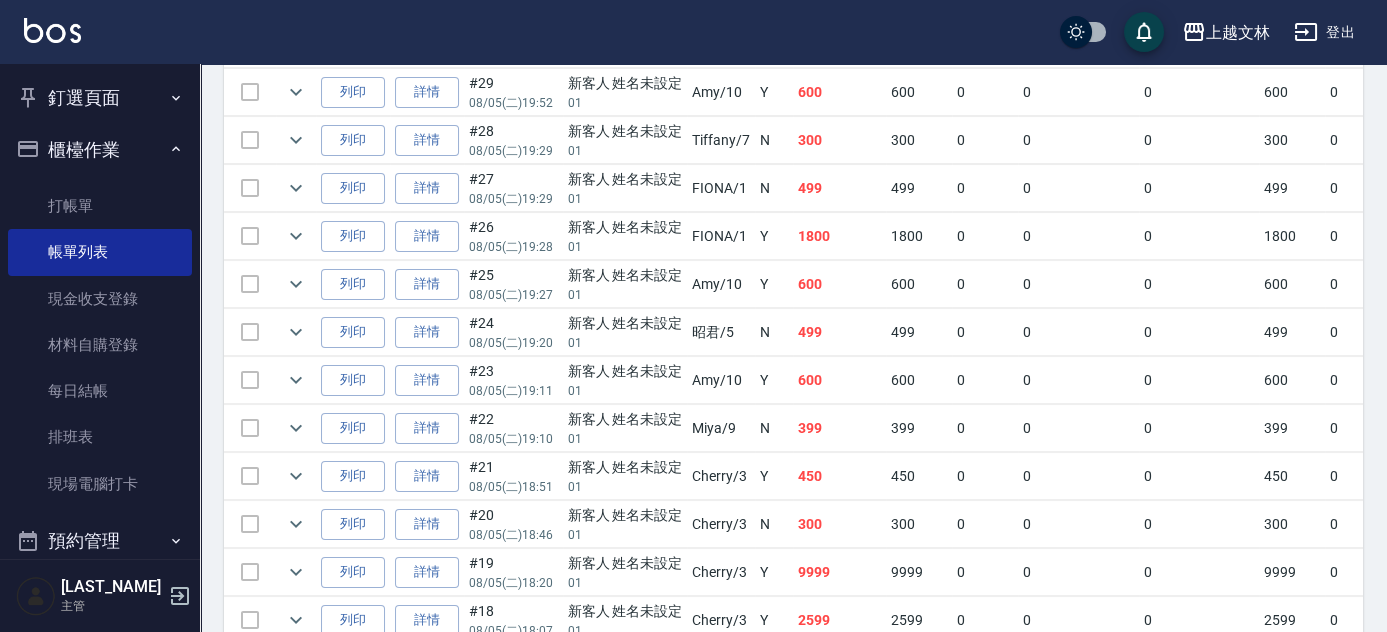 scroll, scrollTop: 710, scrollLeft: 0, axis: vertical 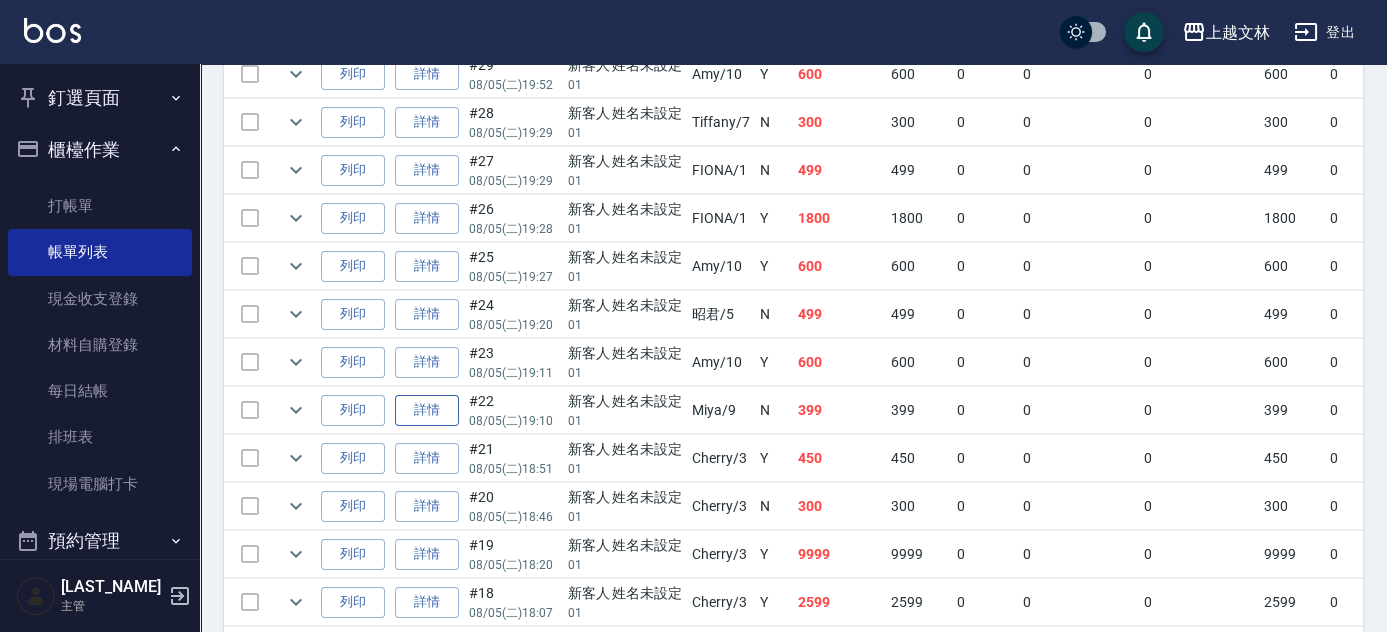 click on "詳情" at bounding box center [427, 410] 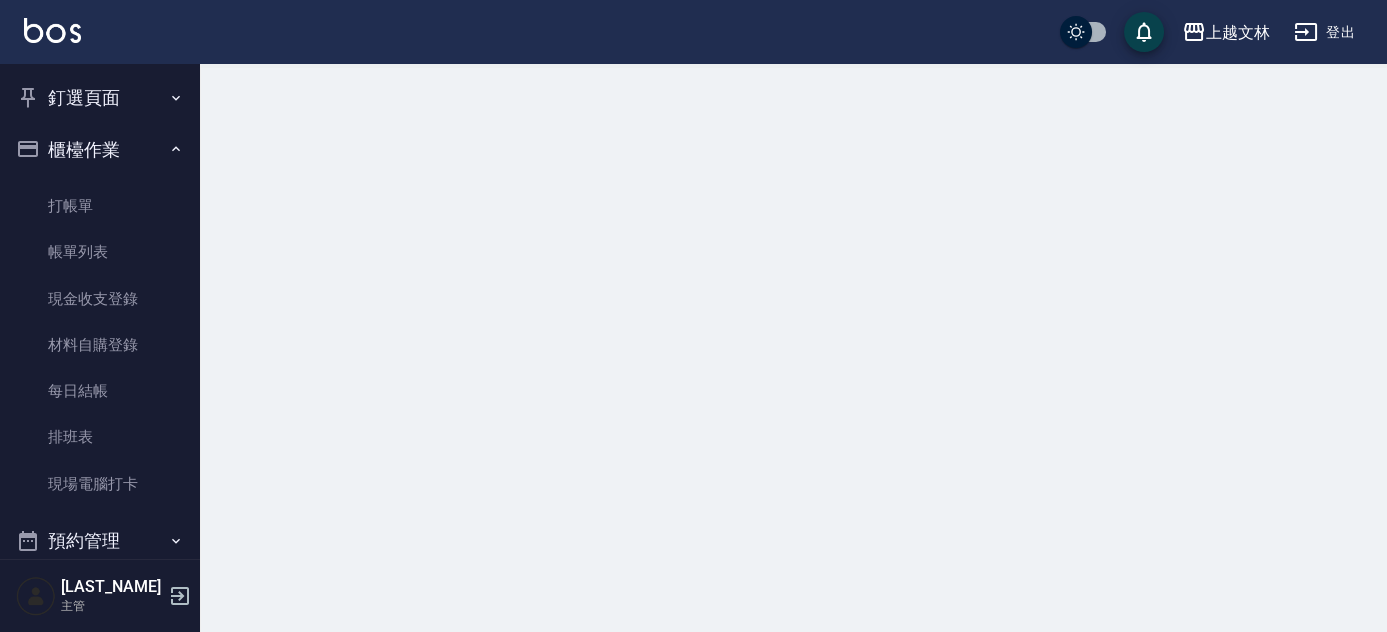 scroll, scrollTop: 0, scrollLeft: 0, axis: both 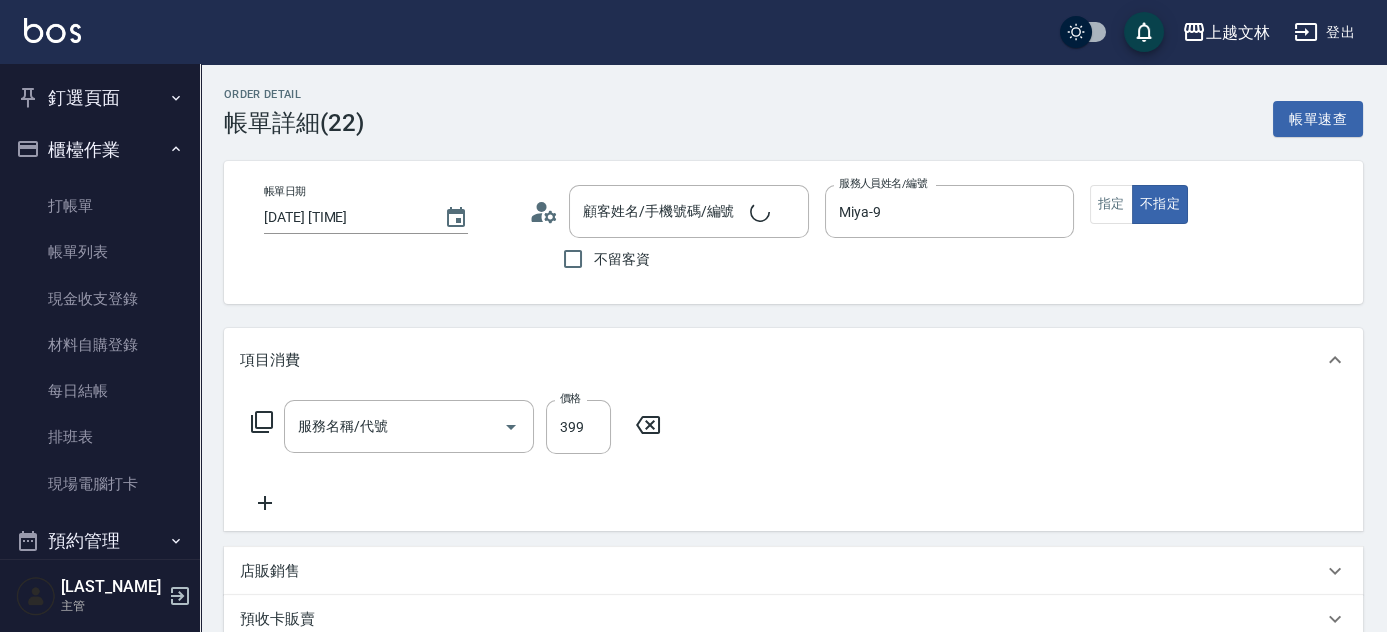 type on "[DATE] [TIME]" 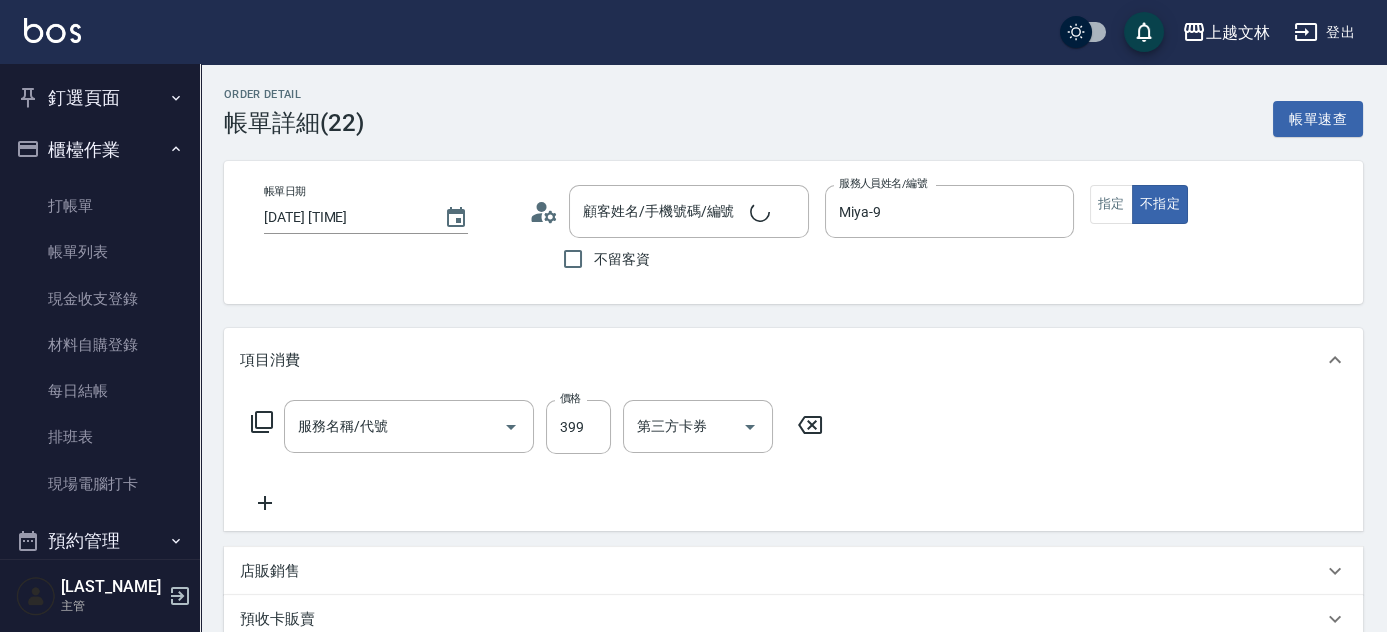 type on "B級單剪(201)" 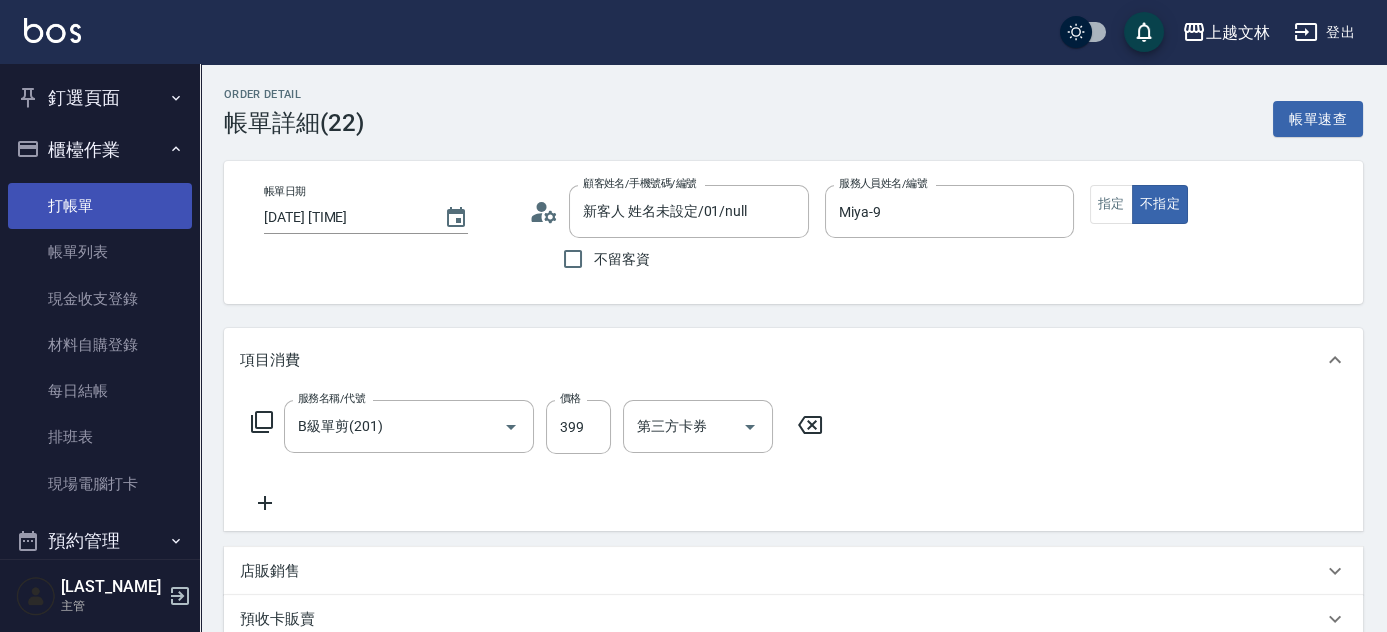 type on "新客人 姓名未設定/01/null" 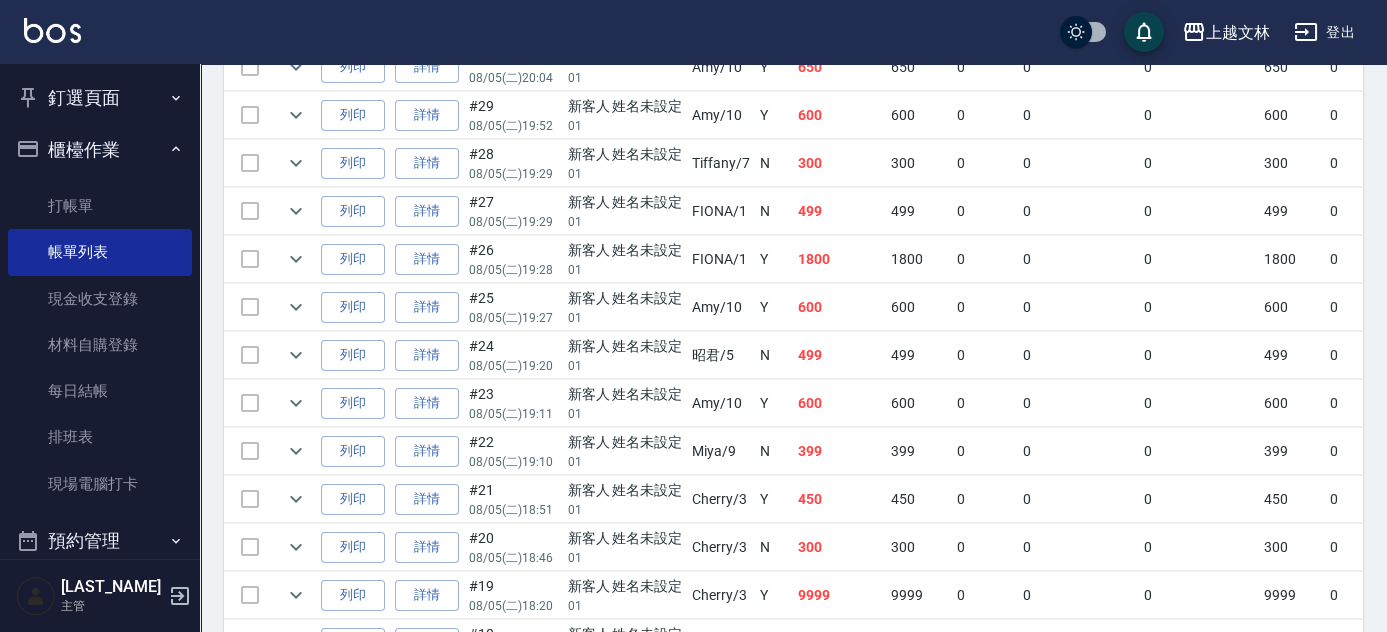 scroll, scrollTop: 692, scrollLeft: 0, axis: vertical 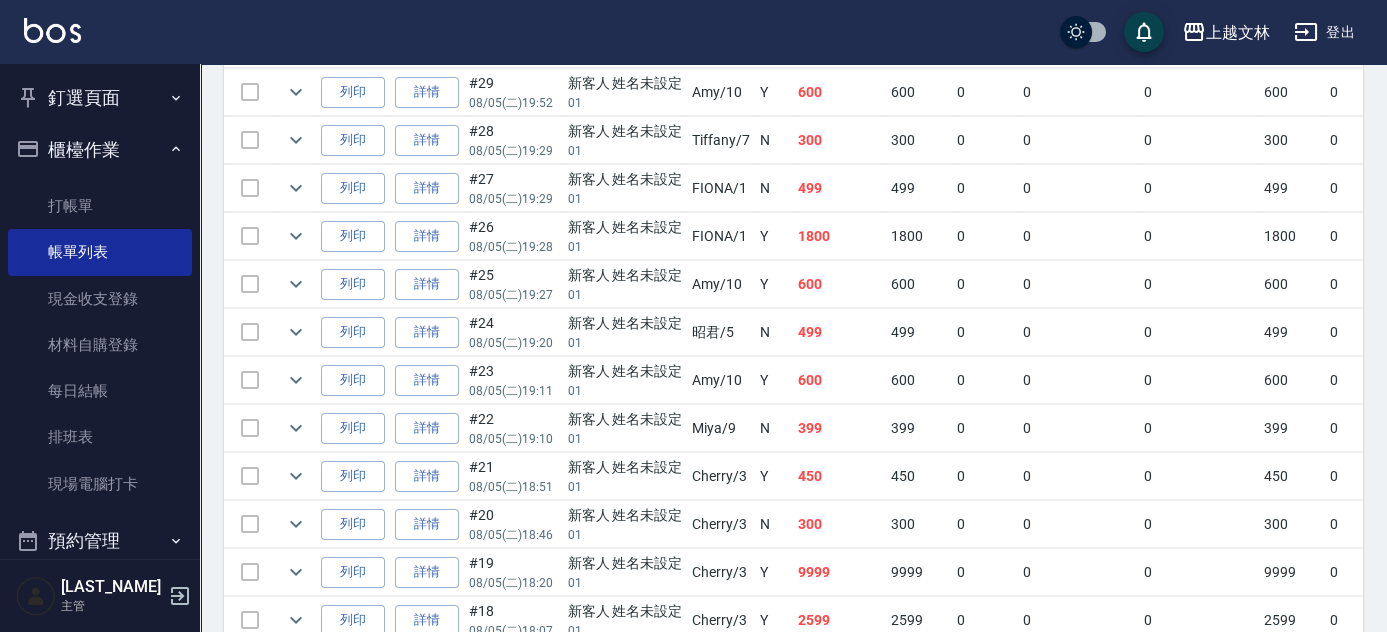 click on "ORDERS 帳單列表 新開單 前天 昨天 今天 [DATE] 設計師編號/姓名 設計師編號/姓名 顧客編號/姓名 顧客編號/姓名 其他付款方式 其他付款方式 第三方卡券 第三方卡券 訂單來源 訂單來源 服務消費 店販消費 卡券使用 (入業績) 卡券販賣 (入業績) 業績收入 卡券販賣 (不入業績) 卡券使用(-) 第三方卡券(-) 入金使用(-) 備註 訂單來源 列印 詳情 #31 [DATE] (二) [TIME] 新客人 姓名未設定 01 Amy /10 Y 300 300 0 0 0 300 0 0 0 0 0 列印 詳情 #30 [DATE] (二) [TIME] 新客人 姓名未設定" at bounding box center (793, 455) 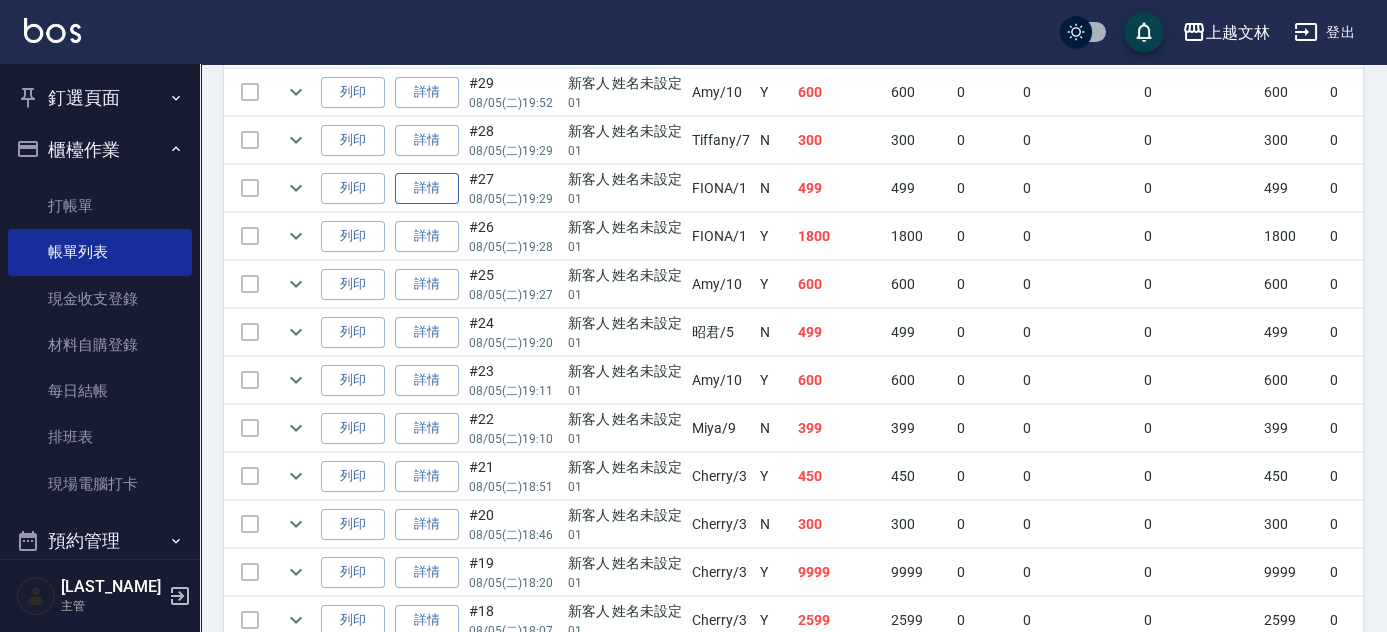 click on "詳情" at bounding box center [427, 188] 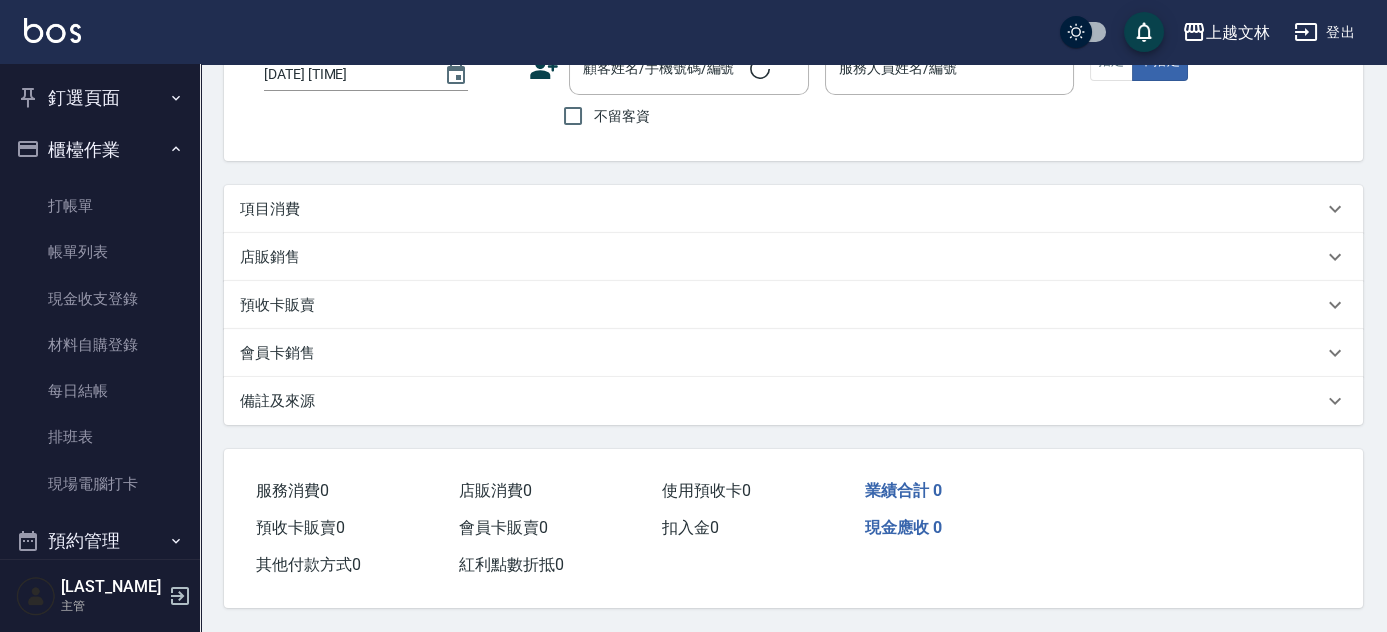 scroll, scrollTop: 0, scrollLeft: 0, axis: both 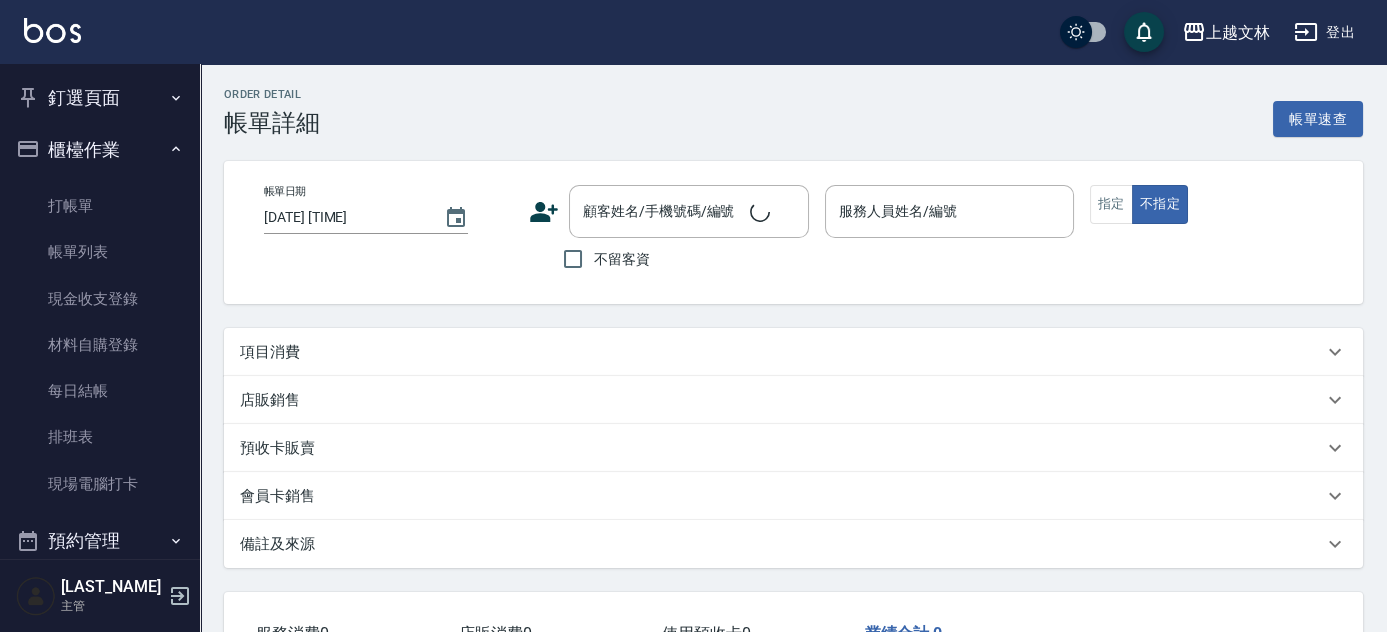 type on "[DATE] [TIME]" 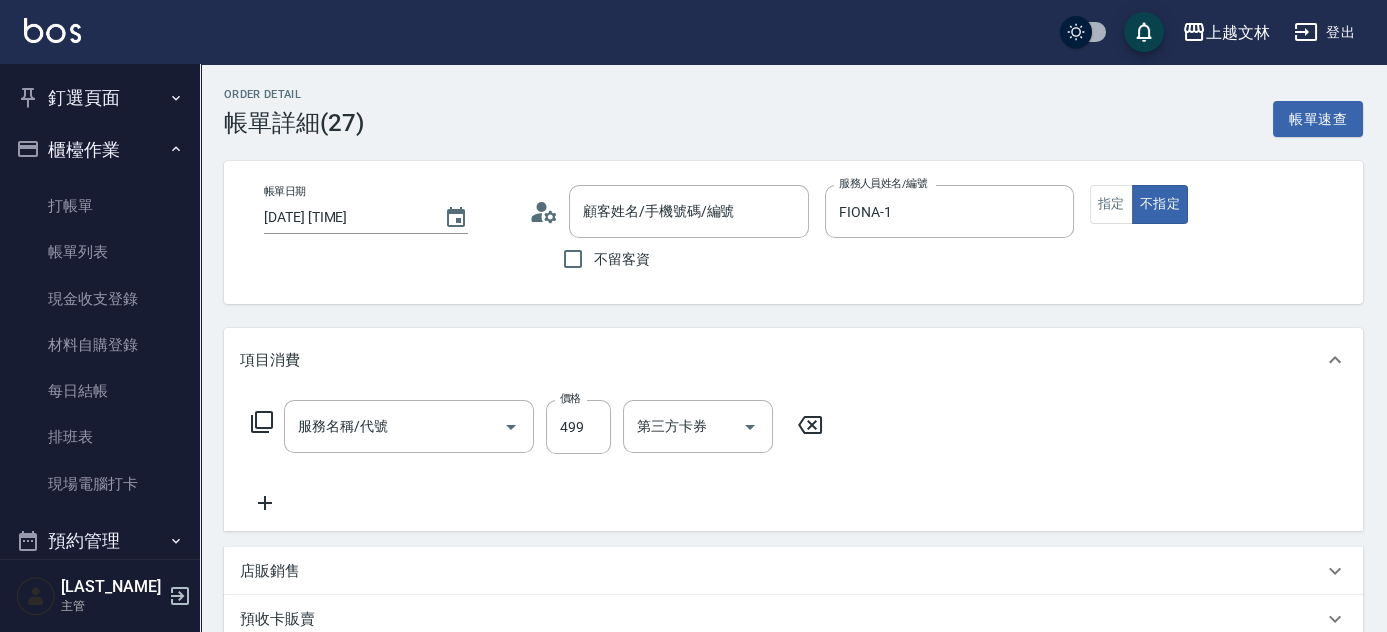 type on "新客人 姓名未設定/01/null" 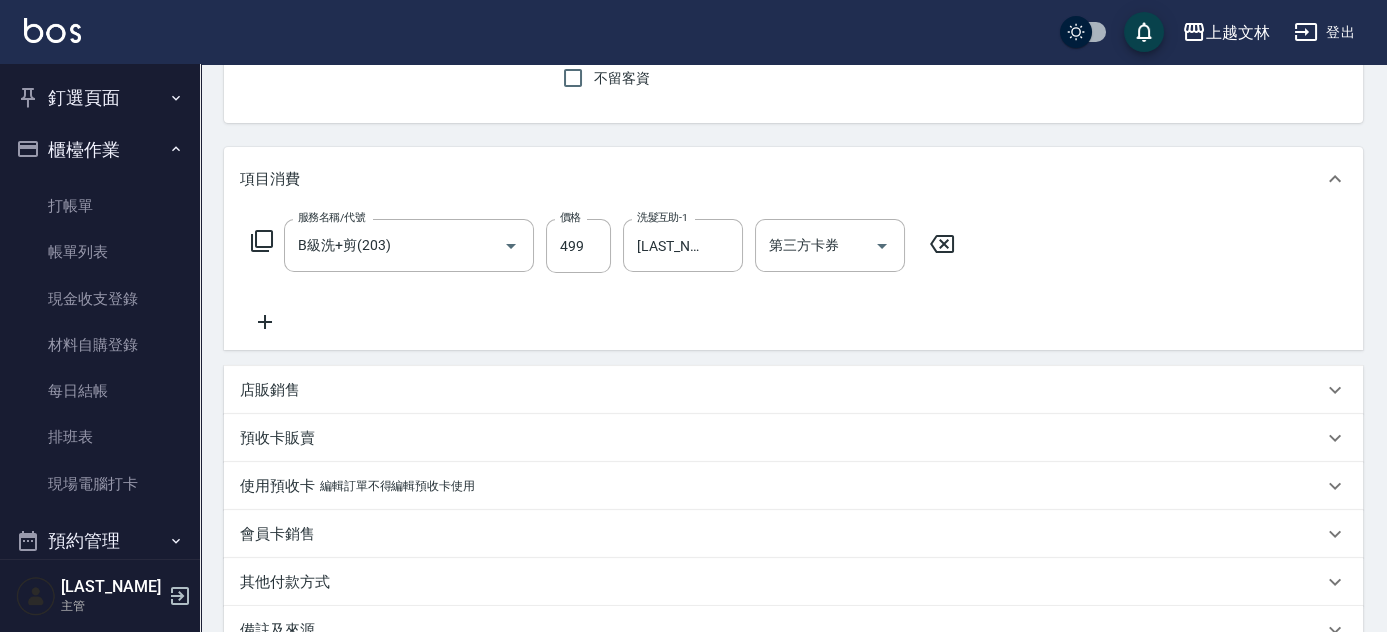 scroll, scrollTop: 200, scrollLeft: 0, axis: vertical 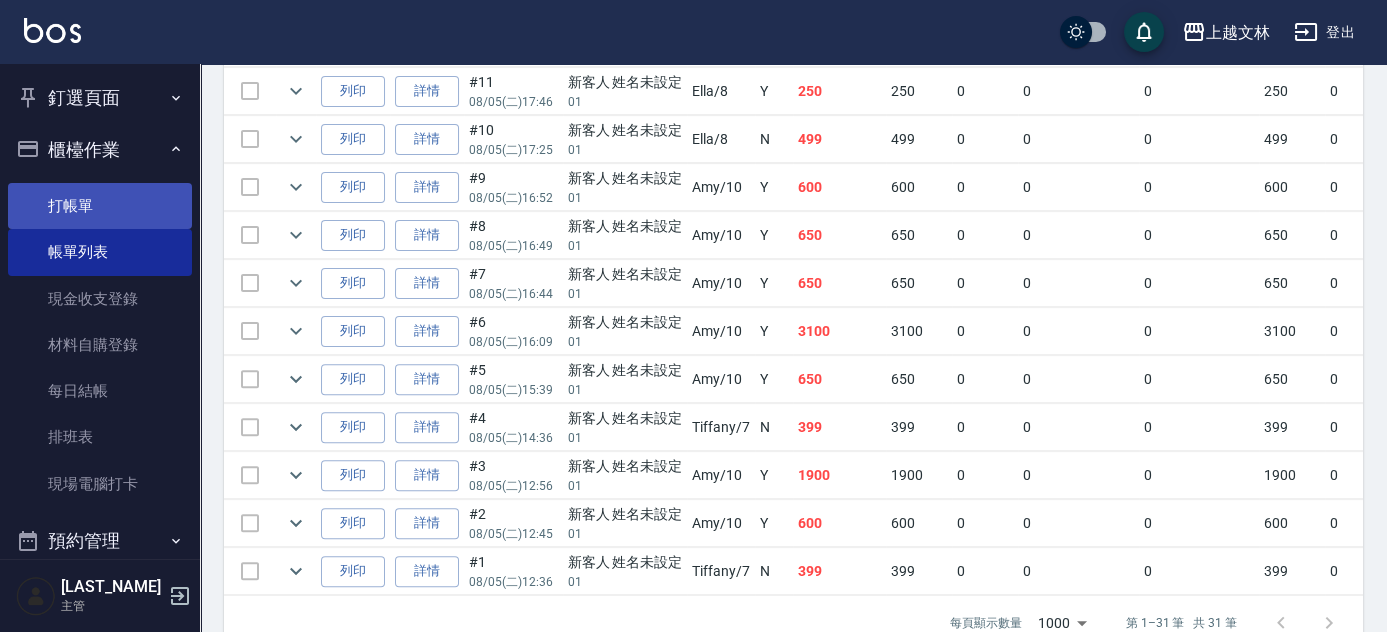 click on "打帳單" at bounding box center (100, 206) 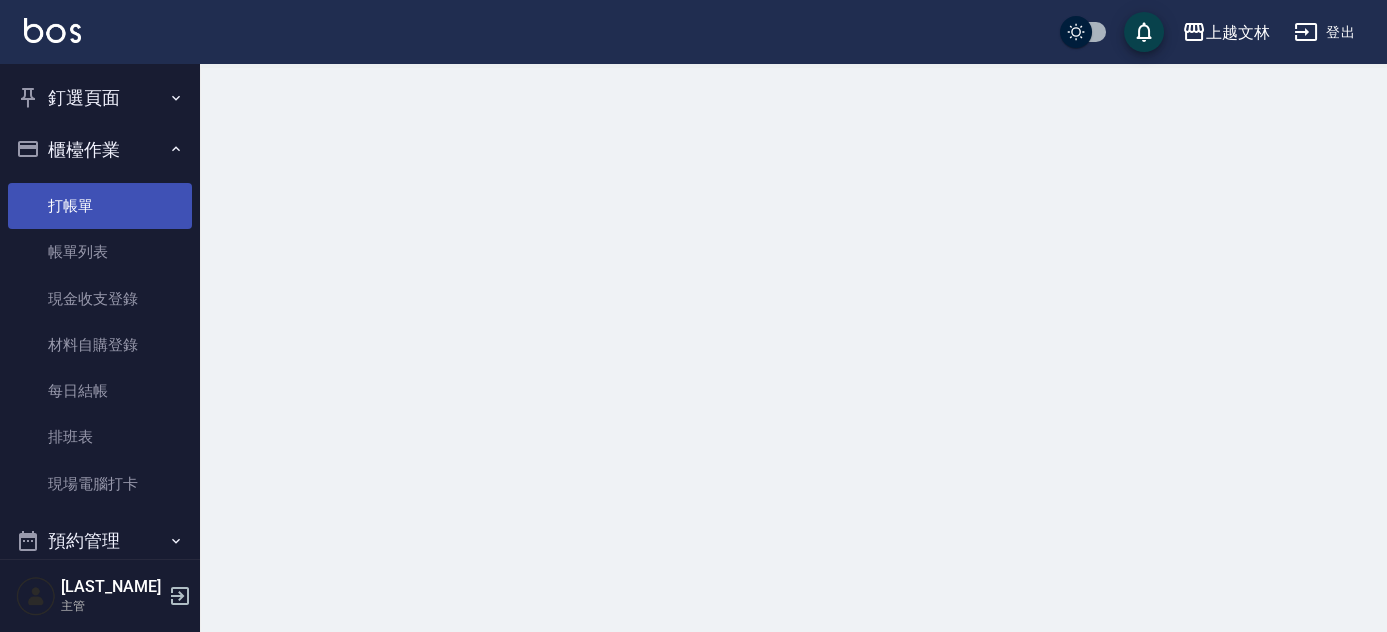 scroll, scrollTop: 0, scrollLeft: 0, axis: both 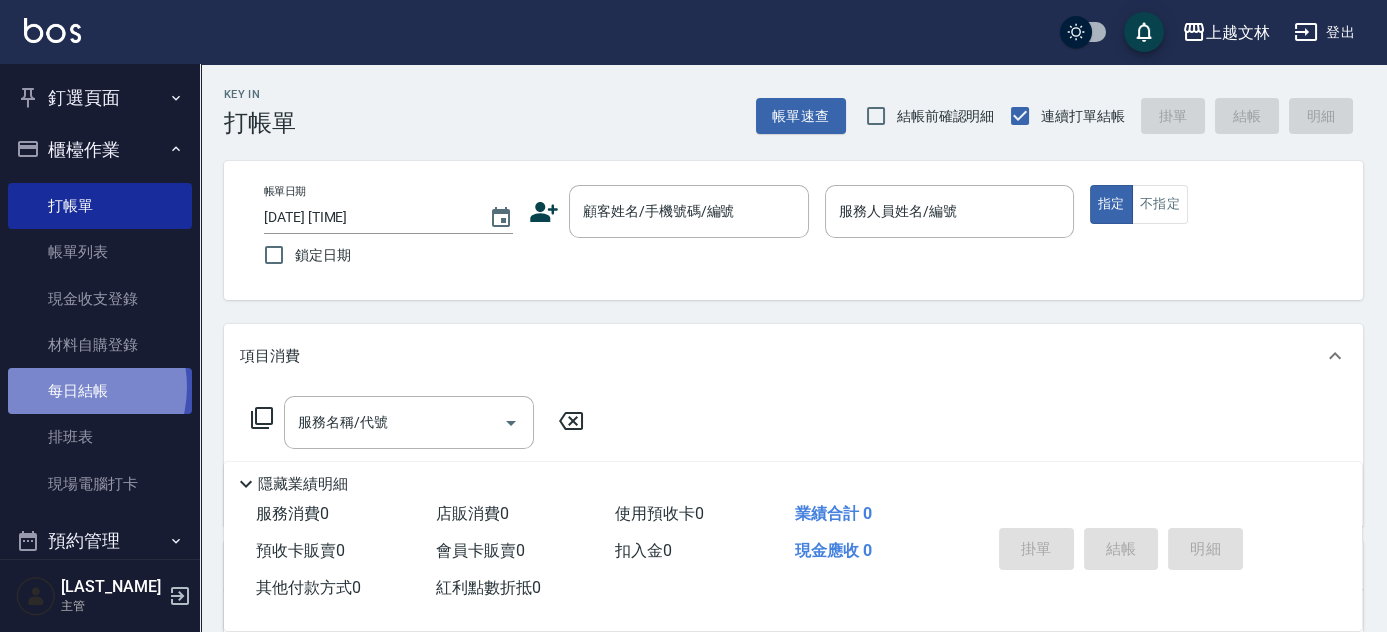 click on "每日結帳" at bounding box center [100, 391] 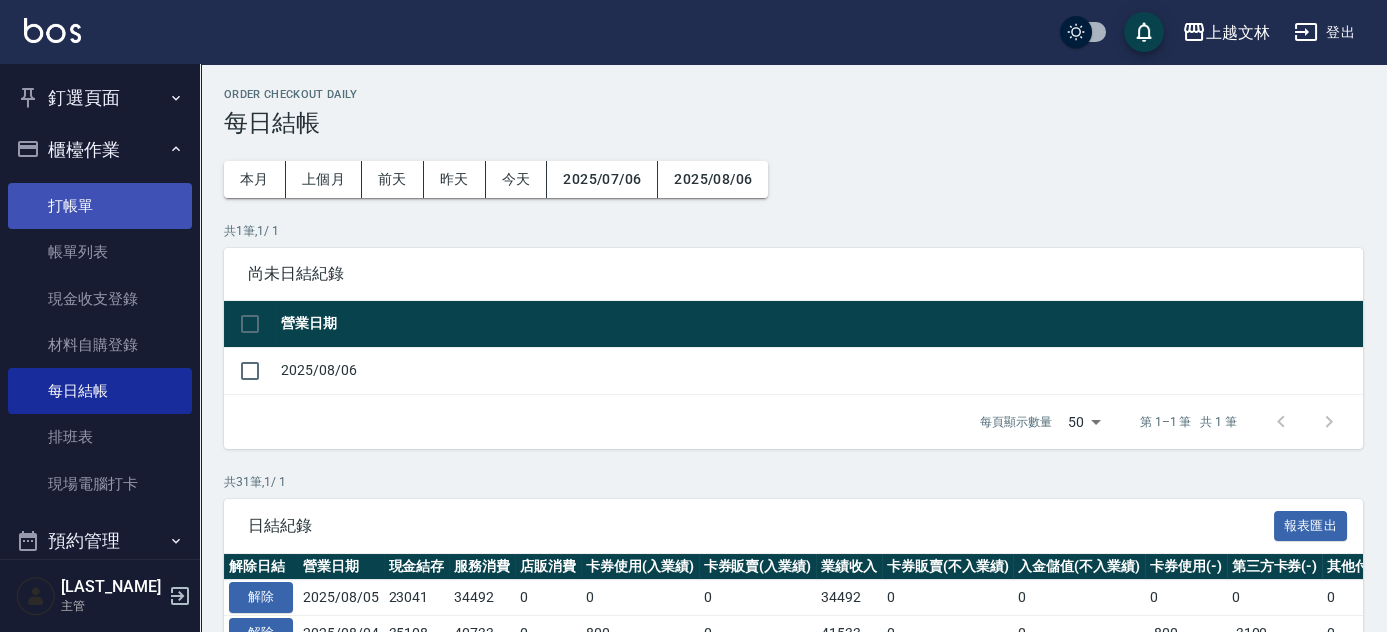 click on "打帳單" at bounding box center (100, 206) 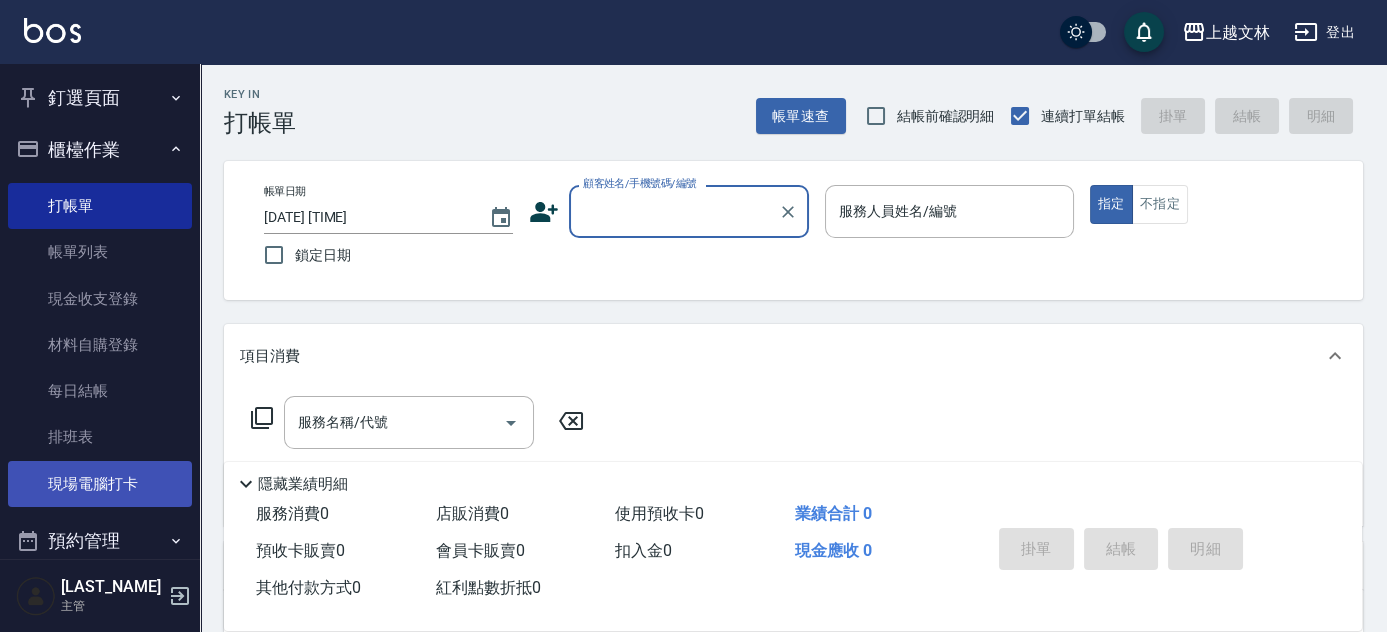 click on "現場電腦打卡" at bounding box center [100, 484] 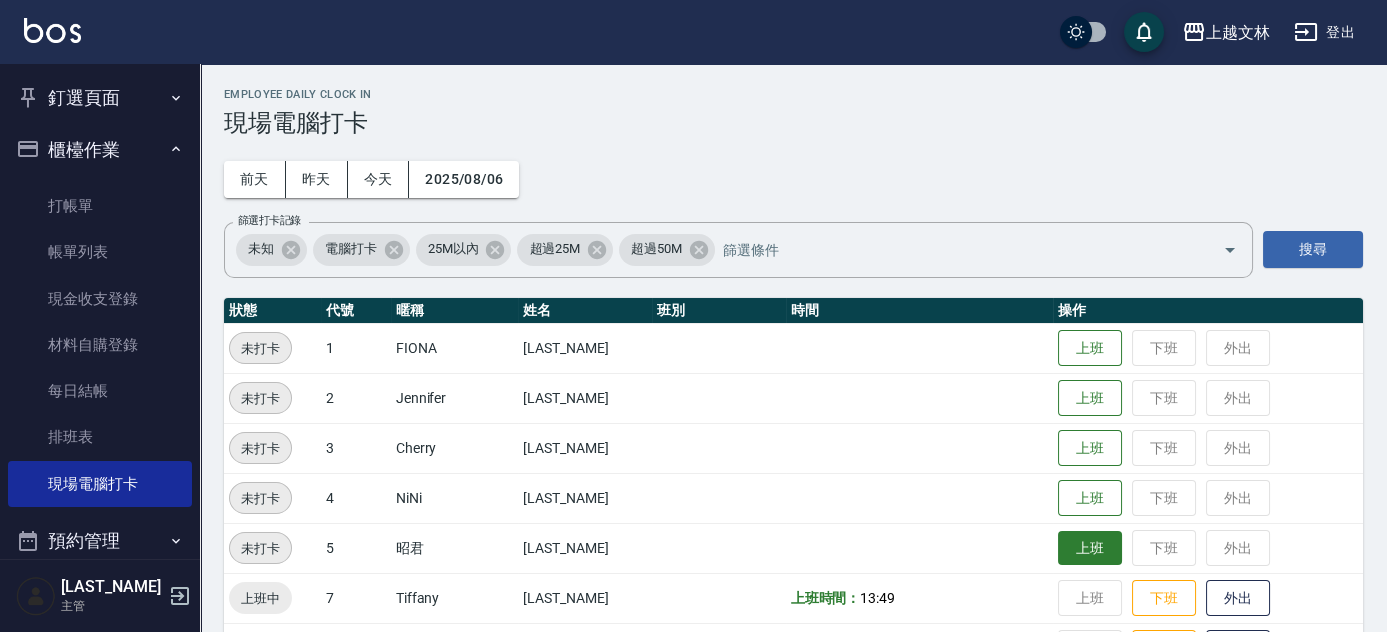 click on "上班" at bounding box center [1090, 548] 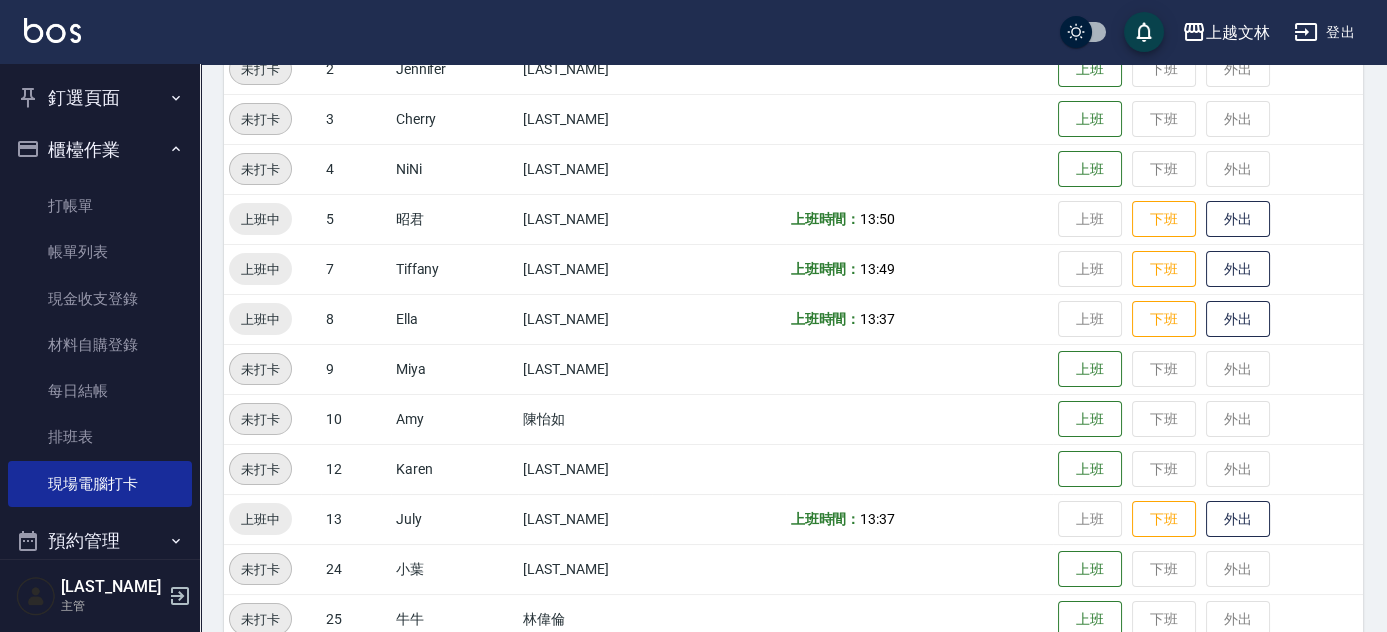 scroll, scrollTop: 312, scrollLeft: 0, axis: vertical 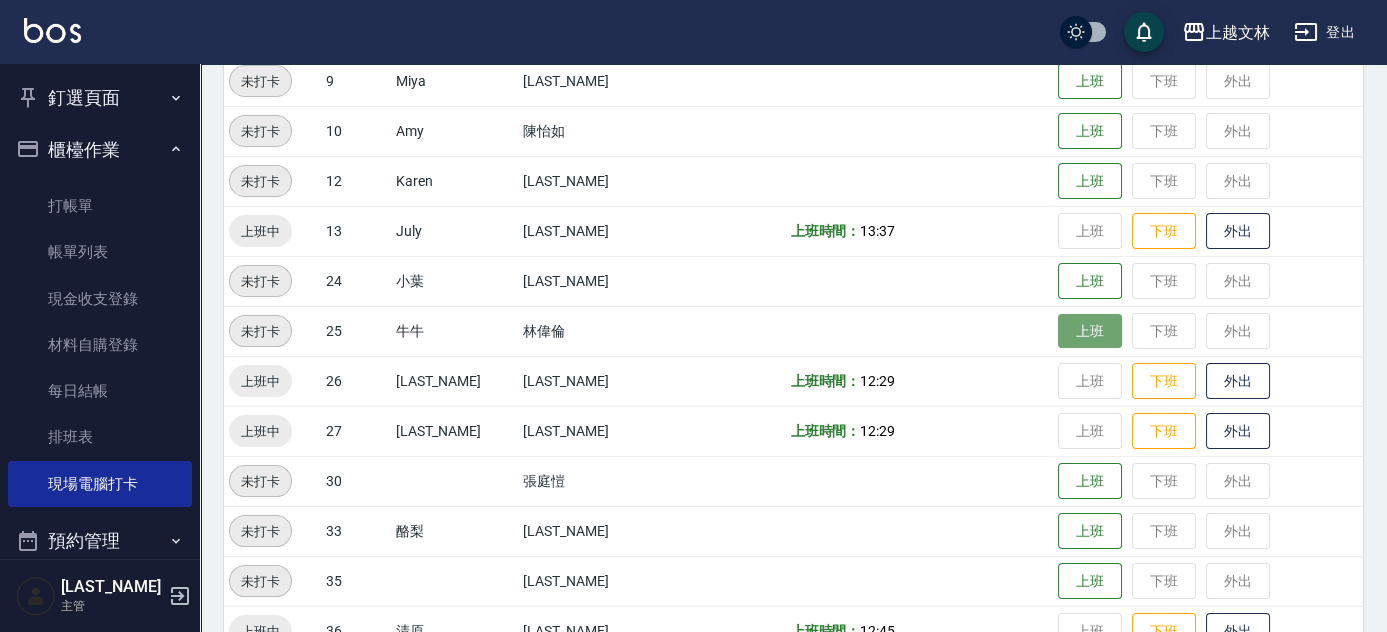 click on "上班" at bounding box center (1090, 331) 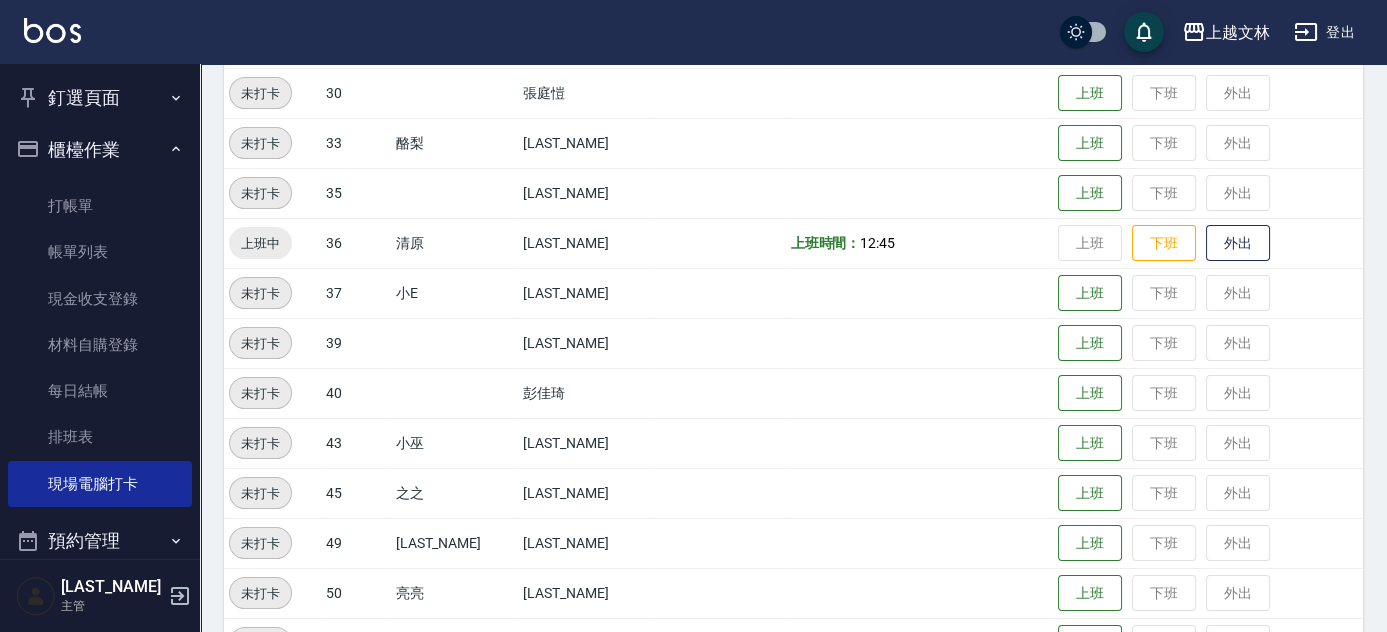 scroll, scrollTop: 1008, scrollLeft: 0, axis: vertical 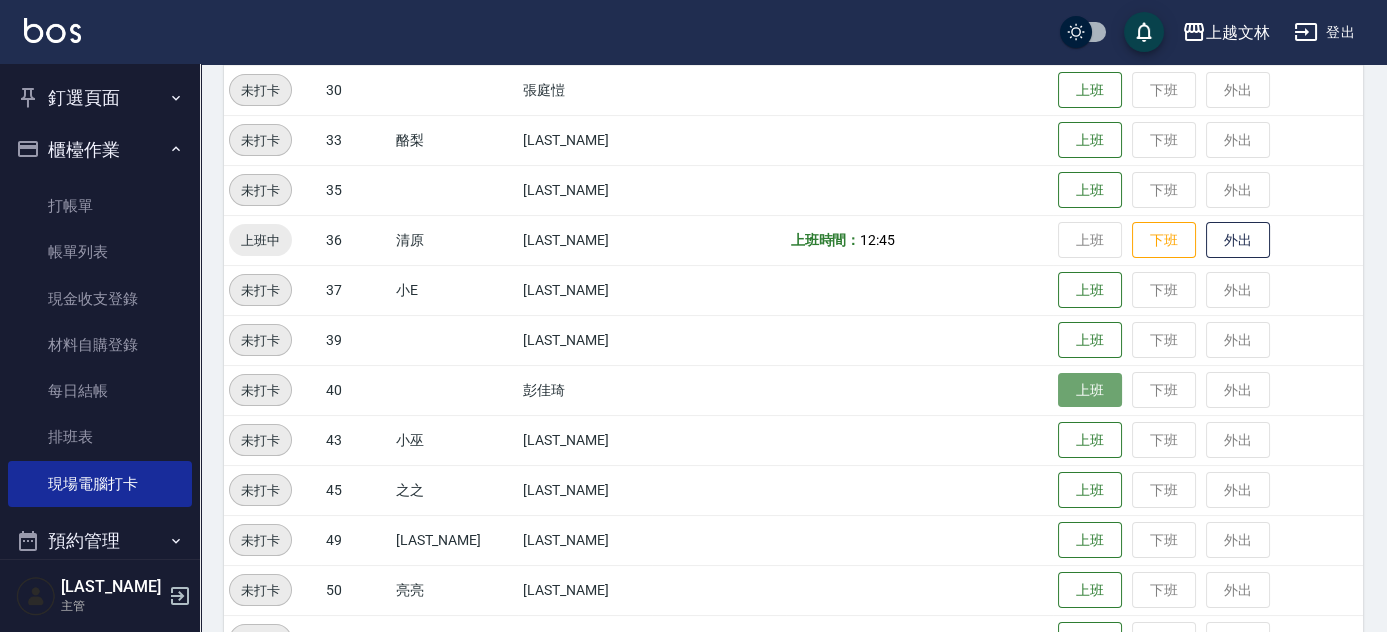 click on "上班" at bounding box center (1090, 390) 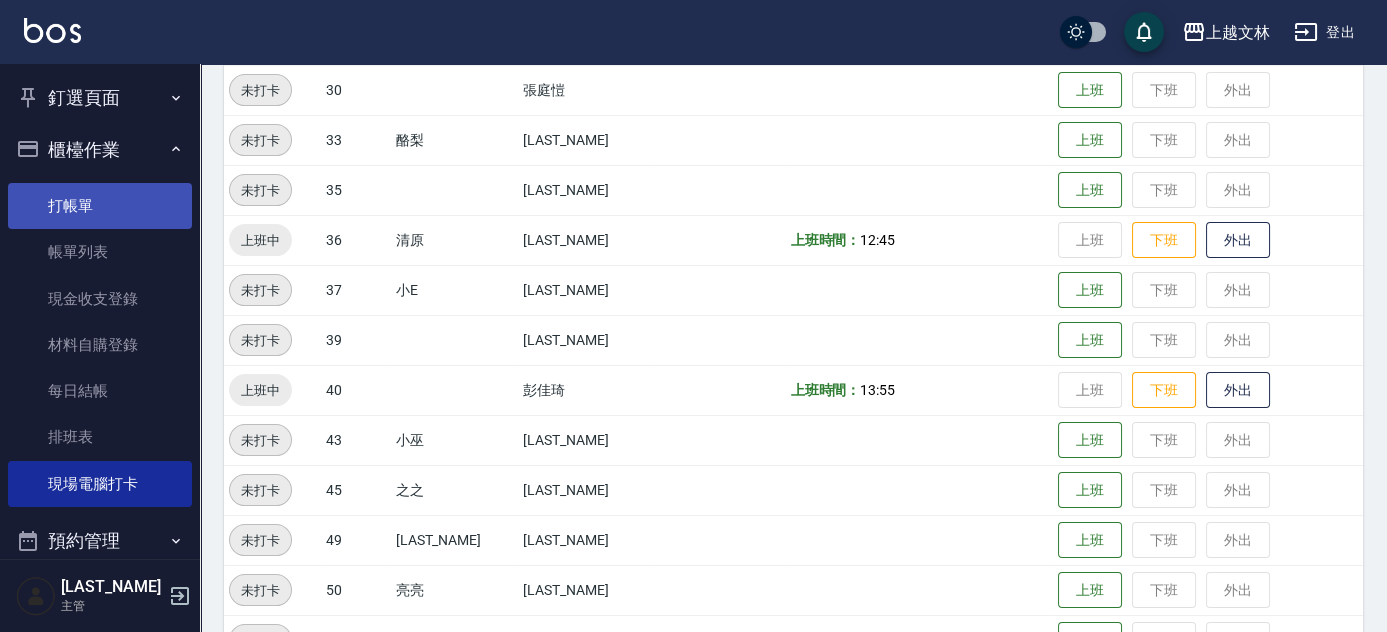 click on "打帳單" at bounding box center (100, 206) 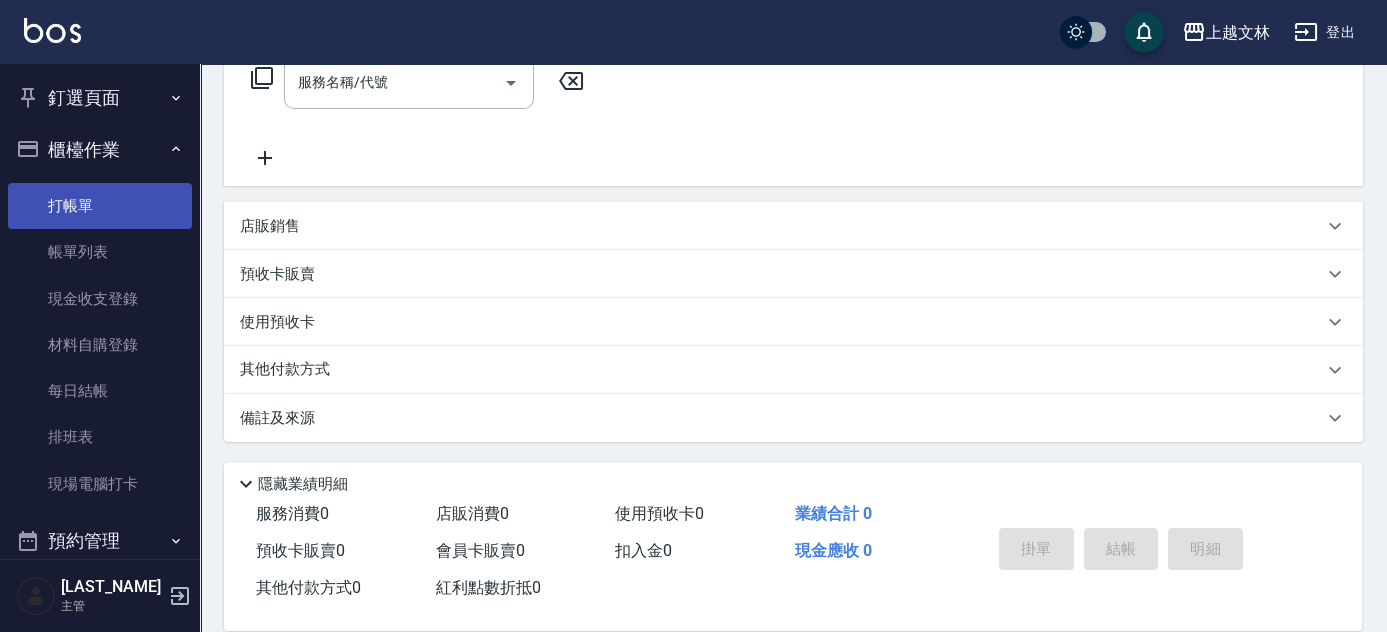 scroll, scrollTop: 0, scrollLeft: 0, axis: both 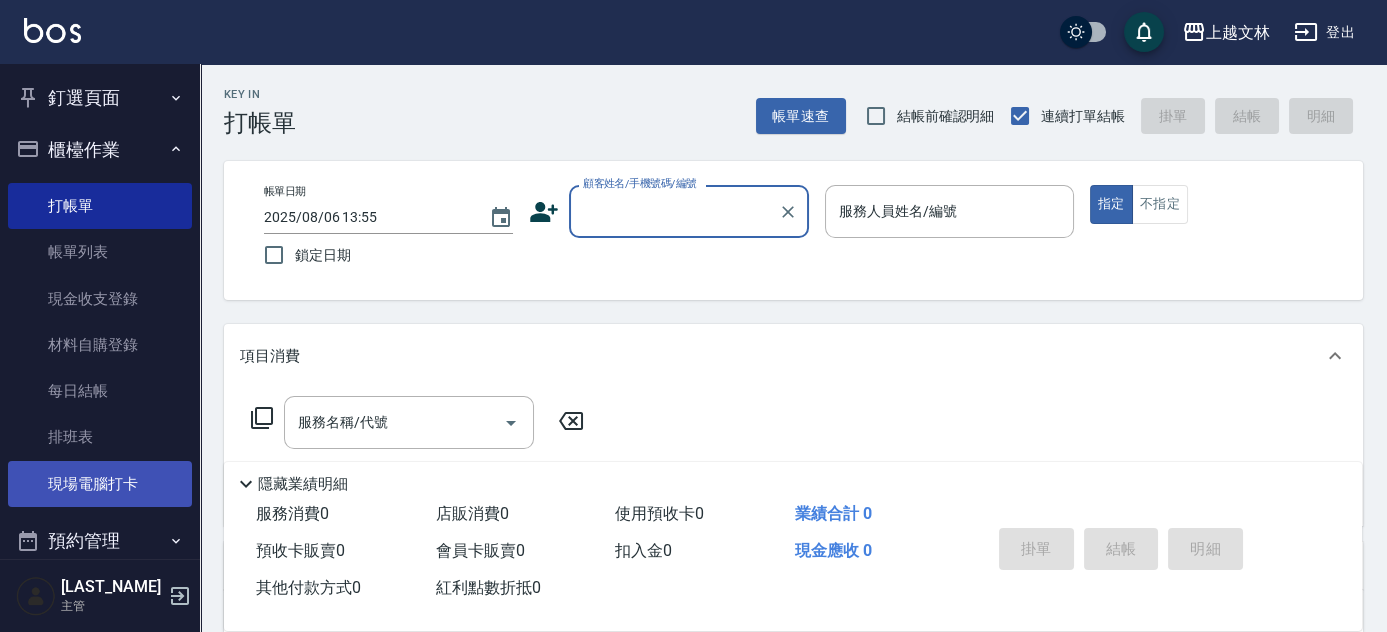 click on "現場電腦打卡" at bounding box center [100, 484] 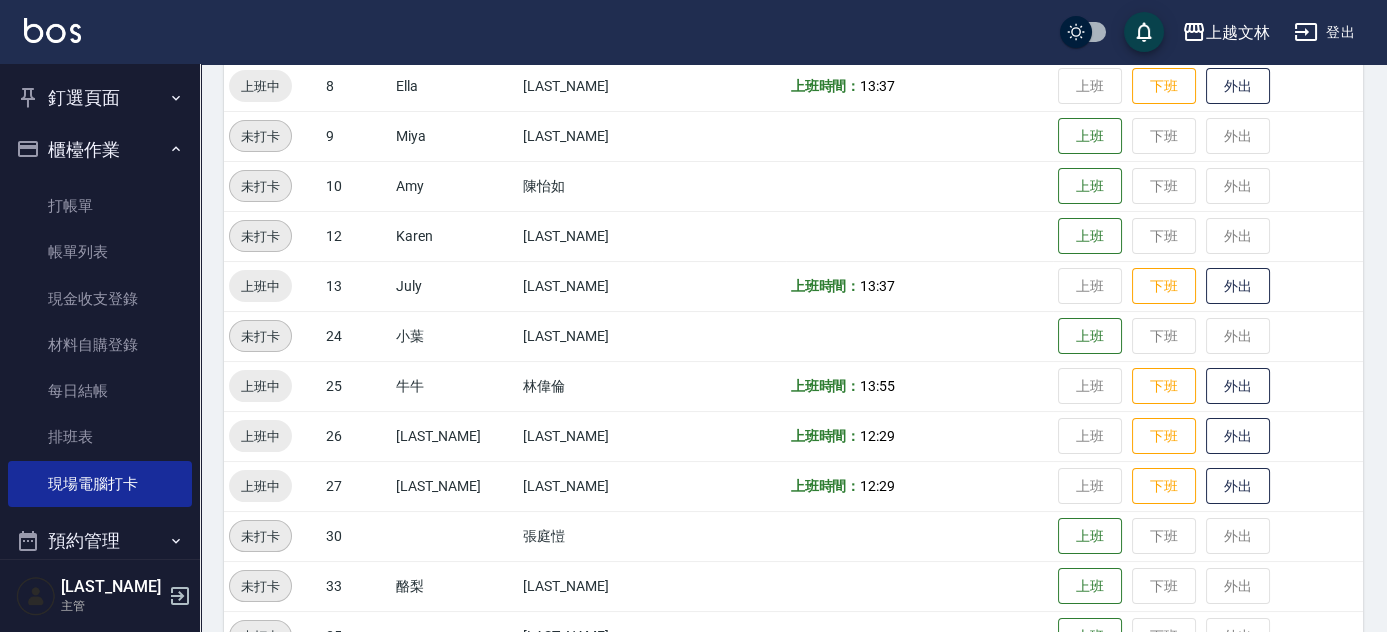 scroll, scrollTop: 578, scrollLeft: 0, axis: vertical 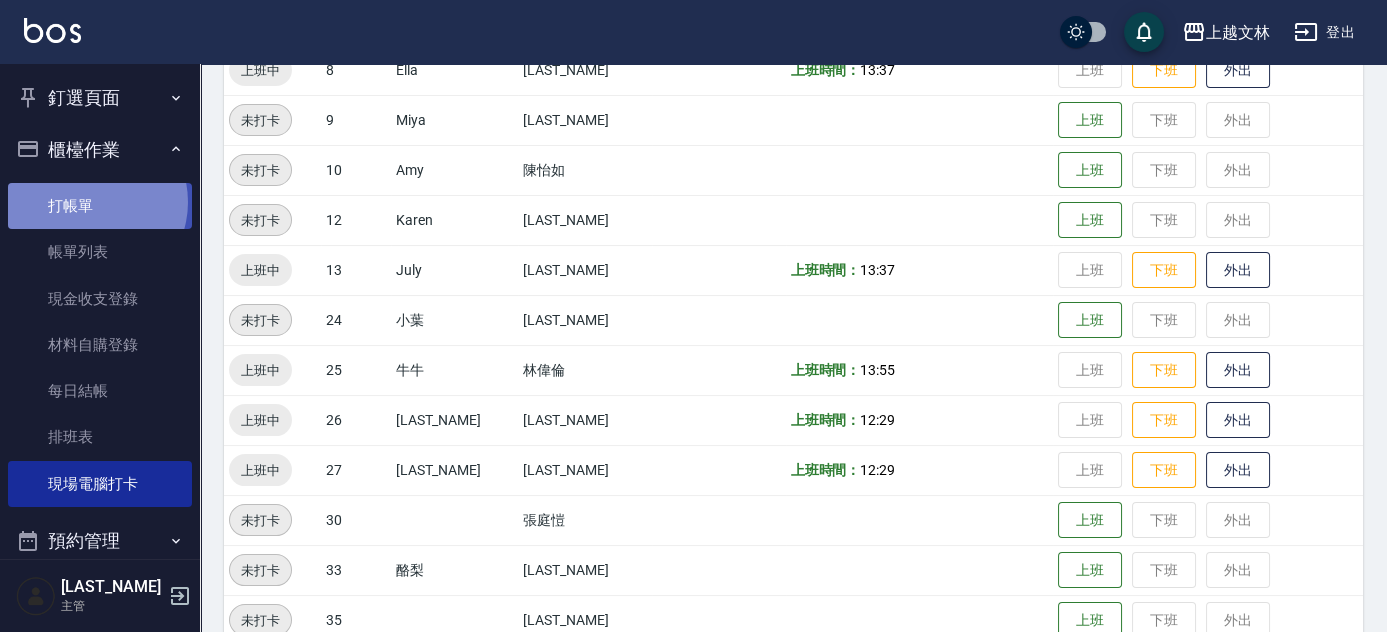 click on "打帳單" at bounding box center [100, 206] 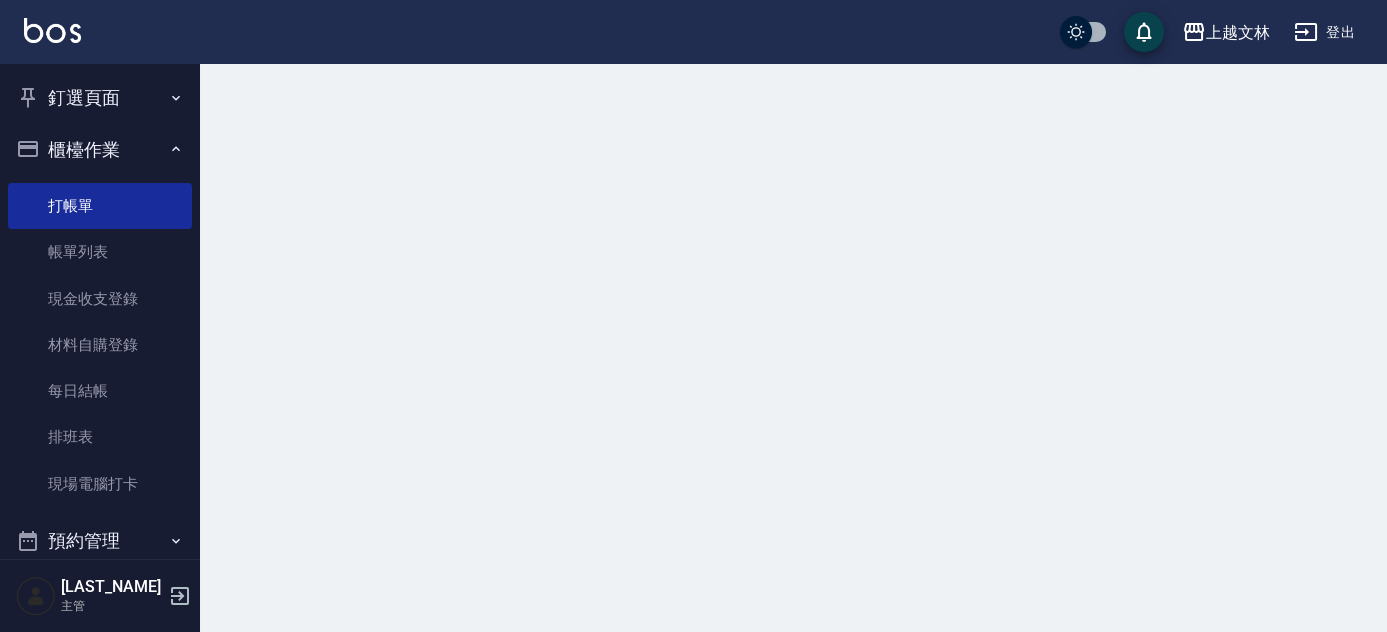 scroll, scrollTop: 0, scrollLeft: 0, axis: both 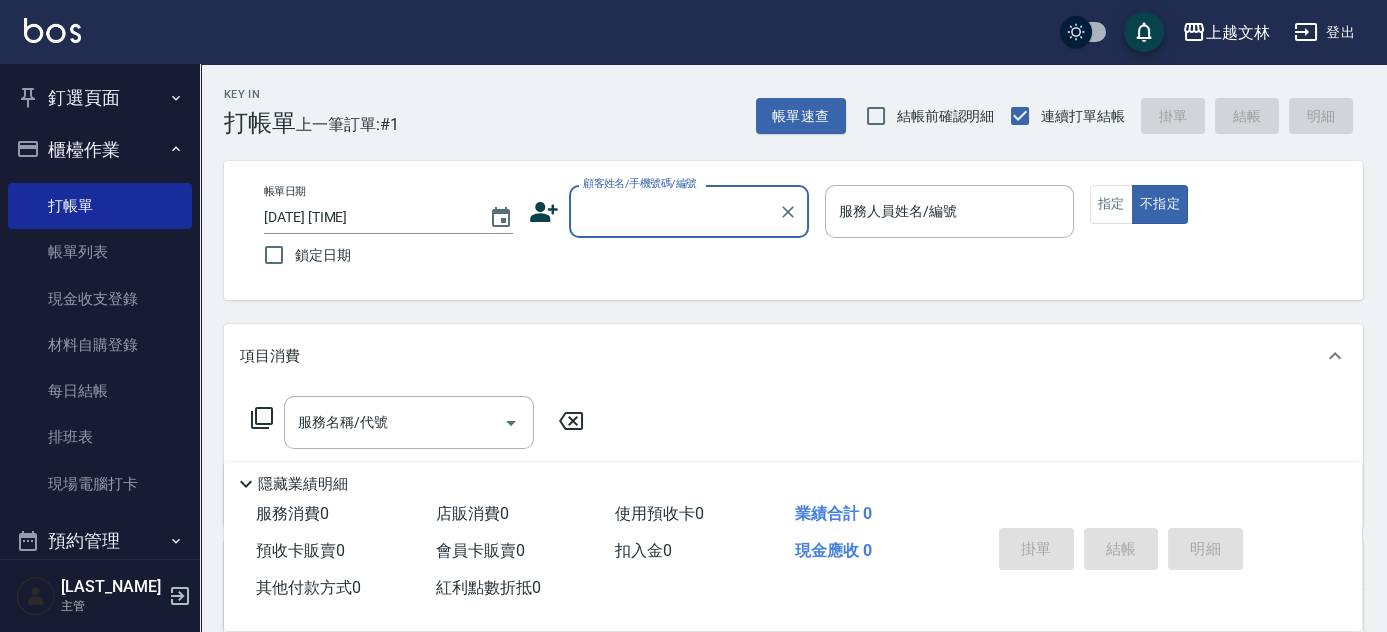 click on "顧客姓名/手機號碼/編號" at bounding box center (689, 211) 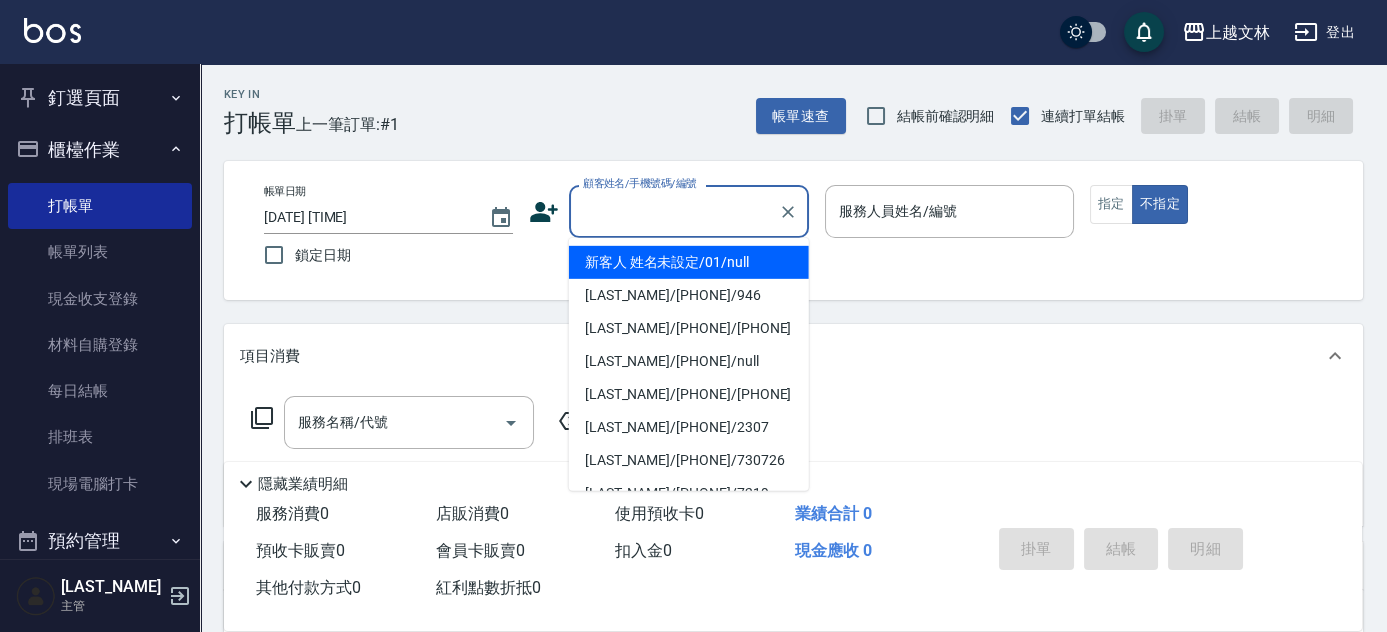 click on "新客人 姓名未設定/01/null" at bounding box center (689, 262) 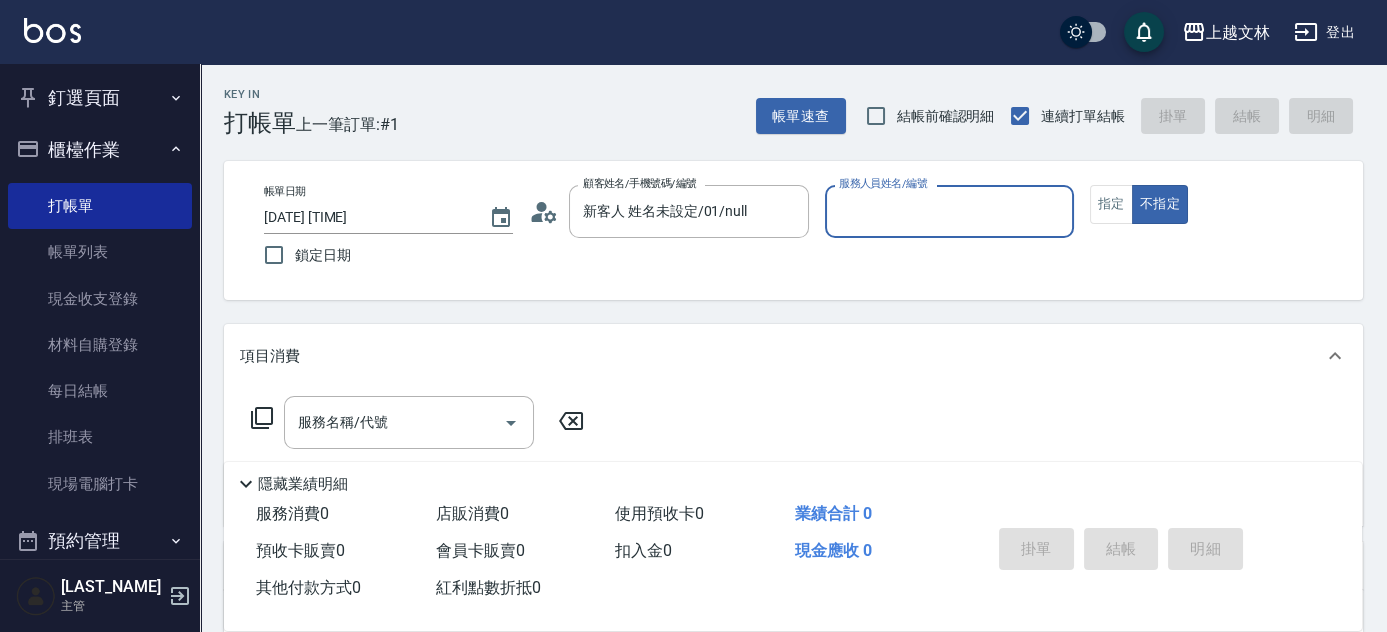 click on "服務人員姓名/編號" at bounding box center [949, 211] 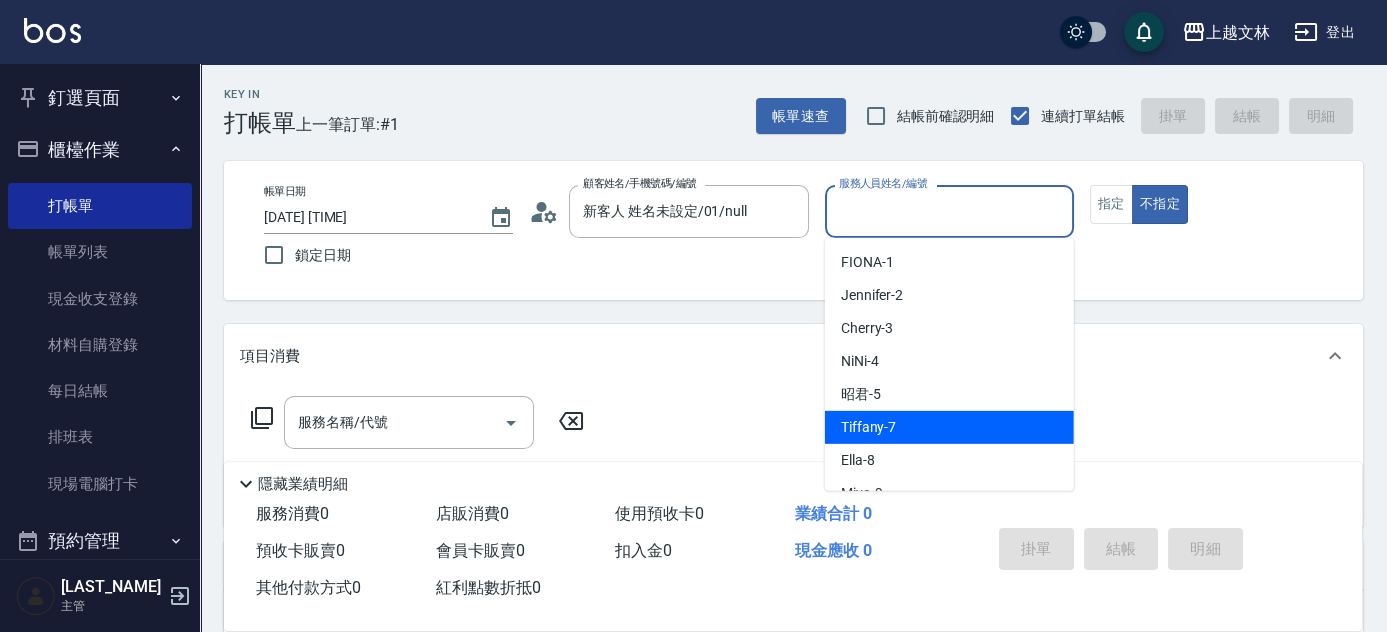 click on "Tiffany -7" at bounding box center [949, 427] 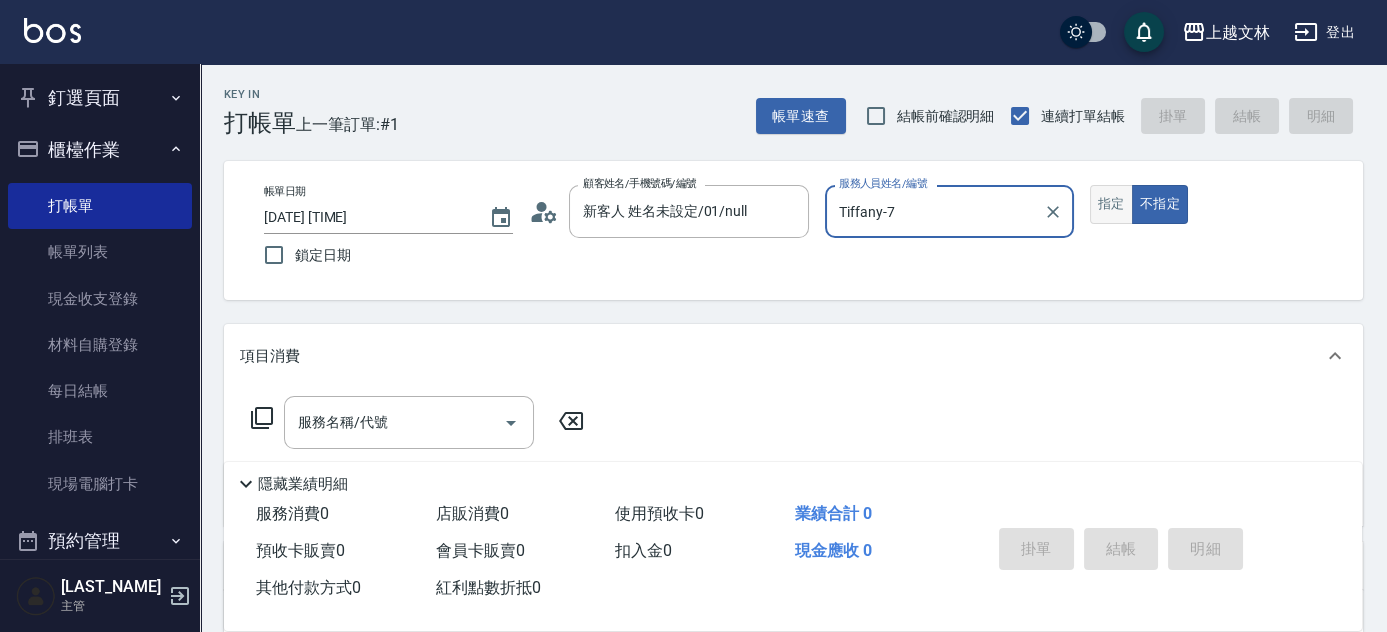 click on "指定" at bounding box center (1111, 204) 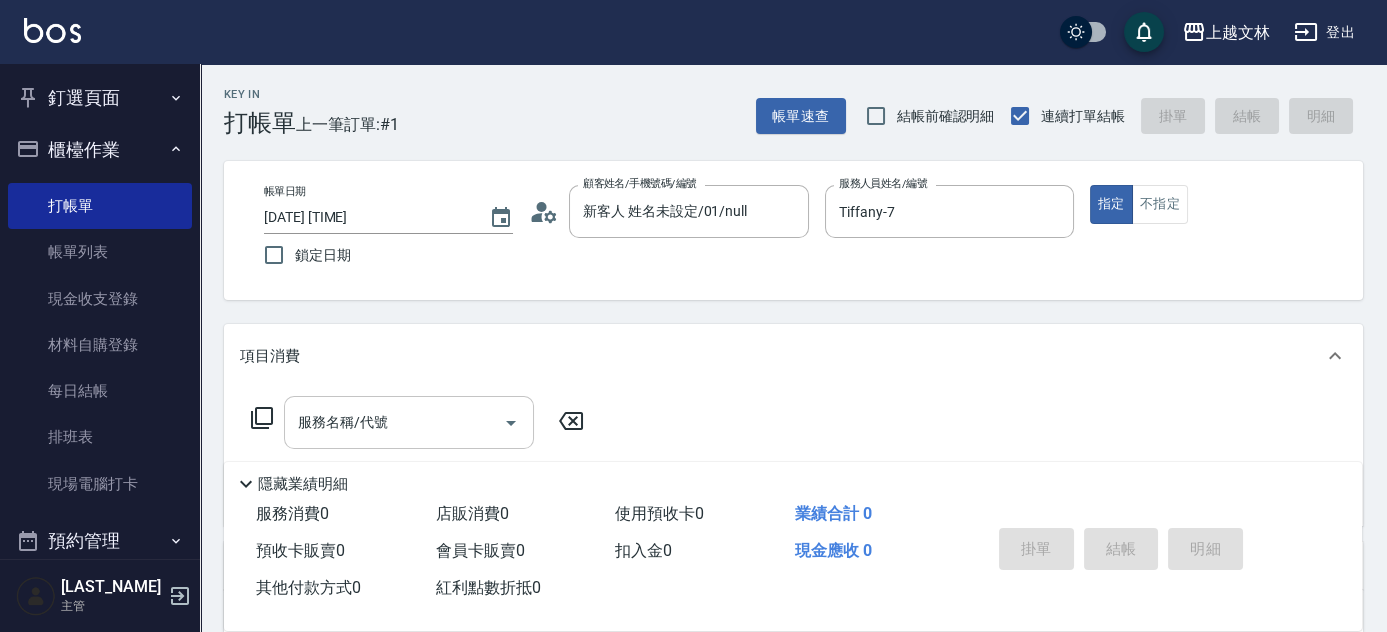 click on "服務名稱/代號" at bounding box center [394, 422] 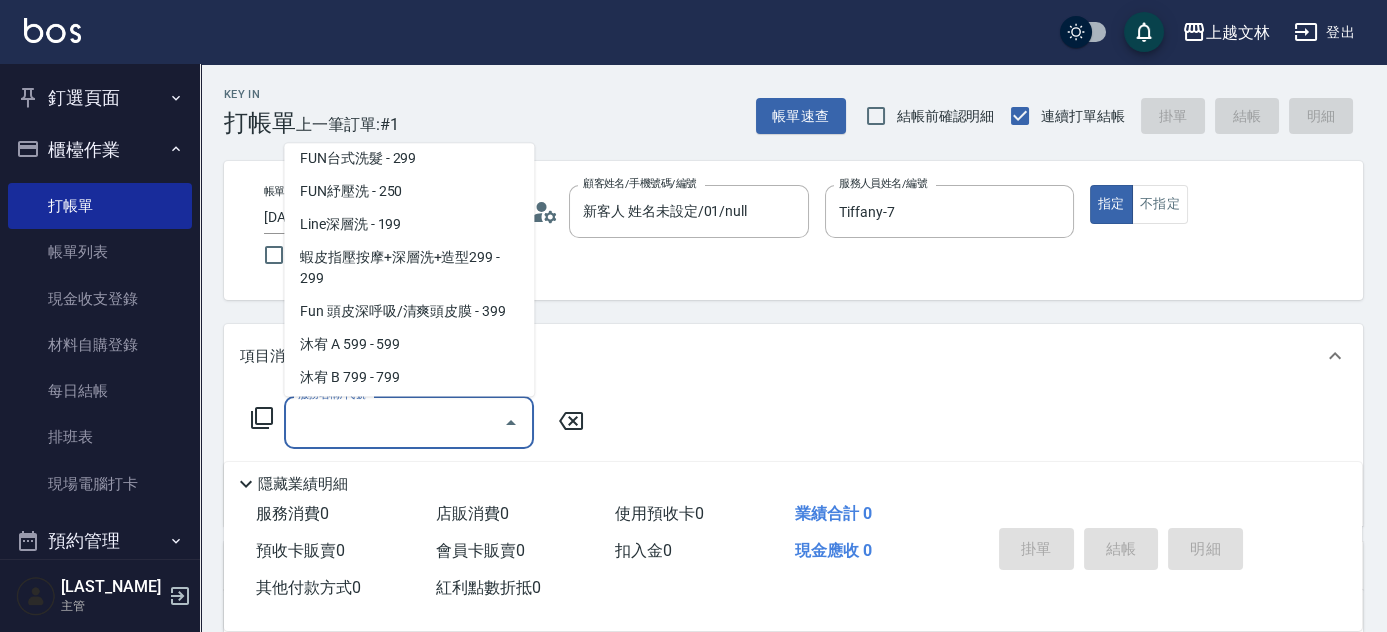 scroll, scrollTop: 442, scrollLeft: 0, axis: vertical 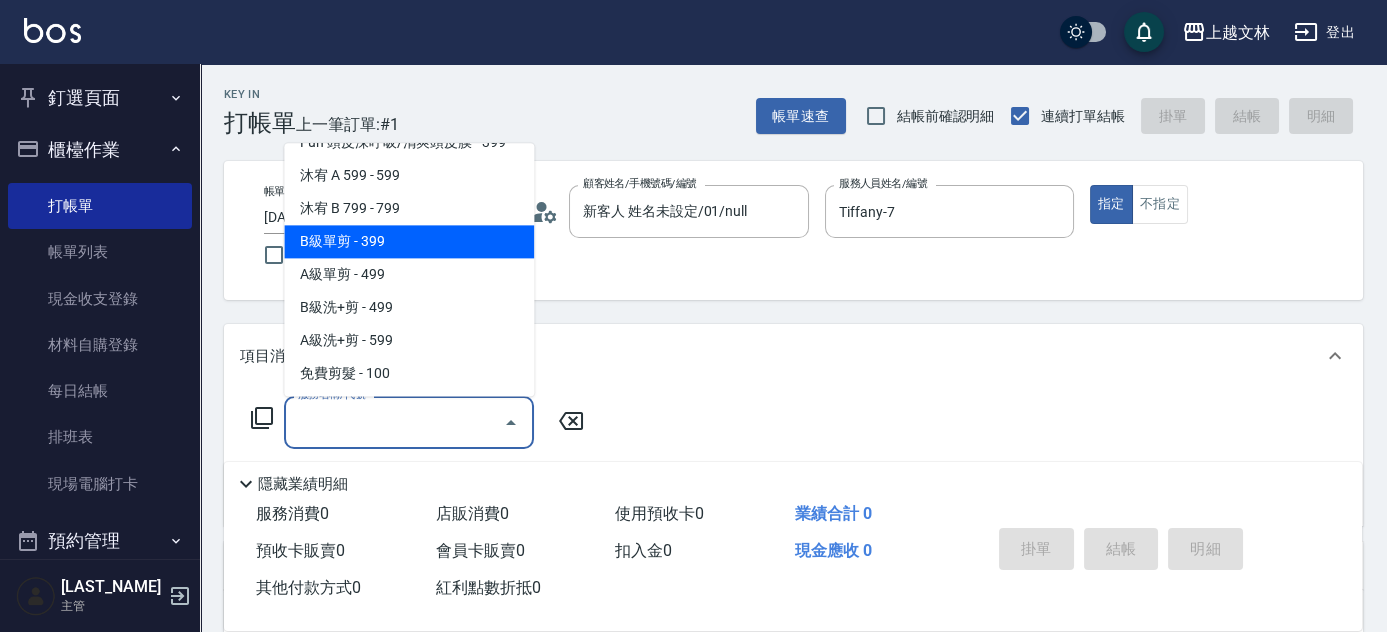 click on "B級單剪 - 399" at bounding box center (409, 242) 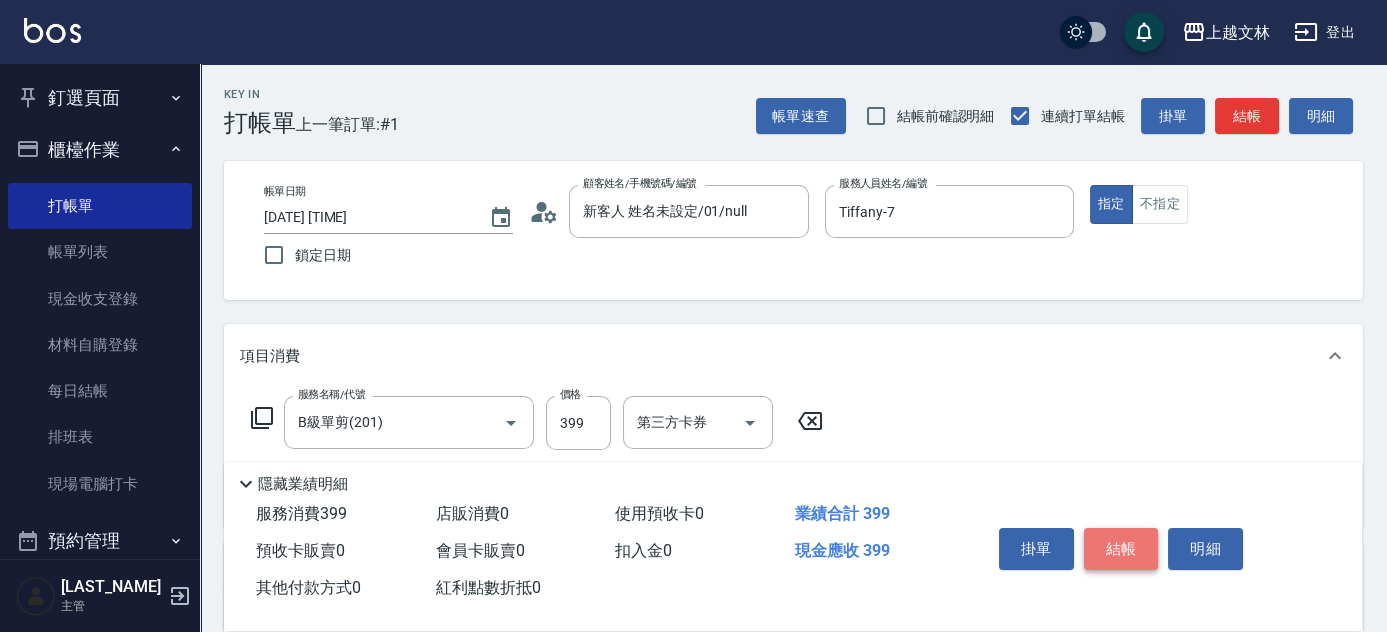 click on "結帳" at bounding box center [1121, 549] 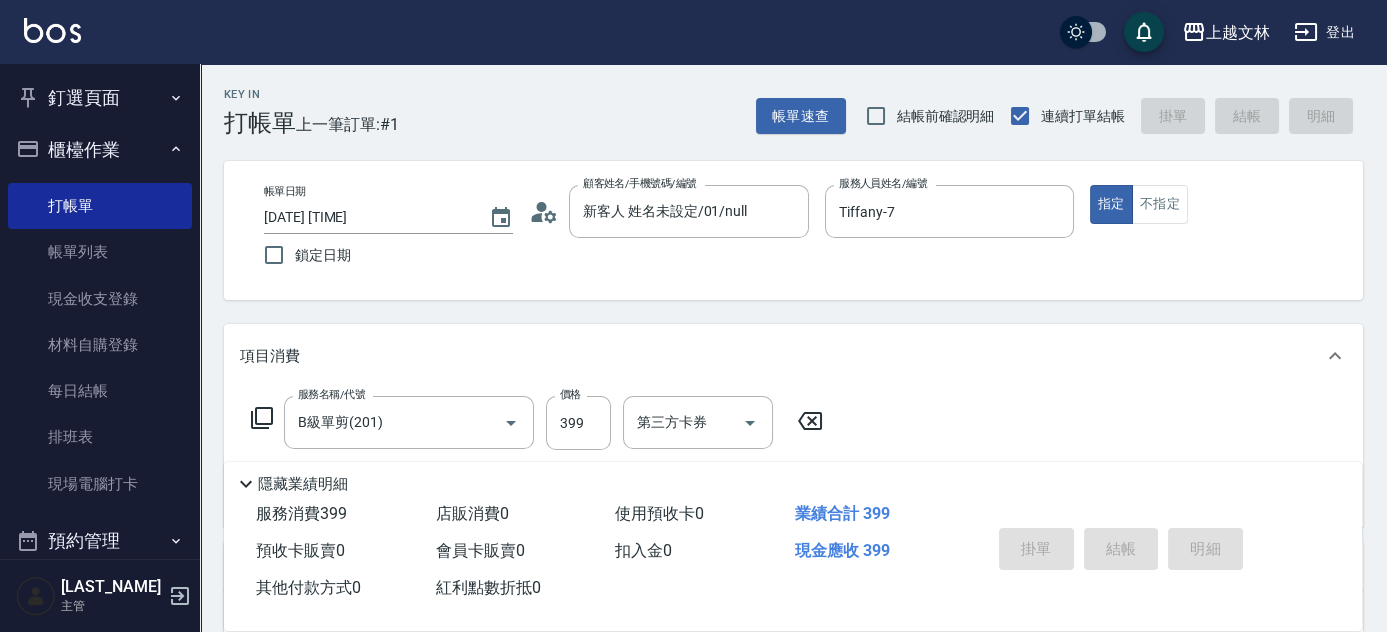 type on "[DATE] [TIME]" 